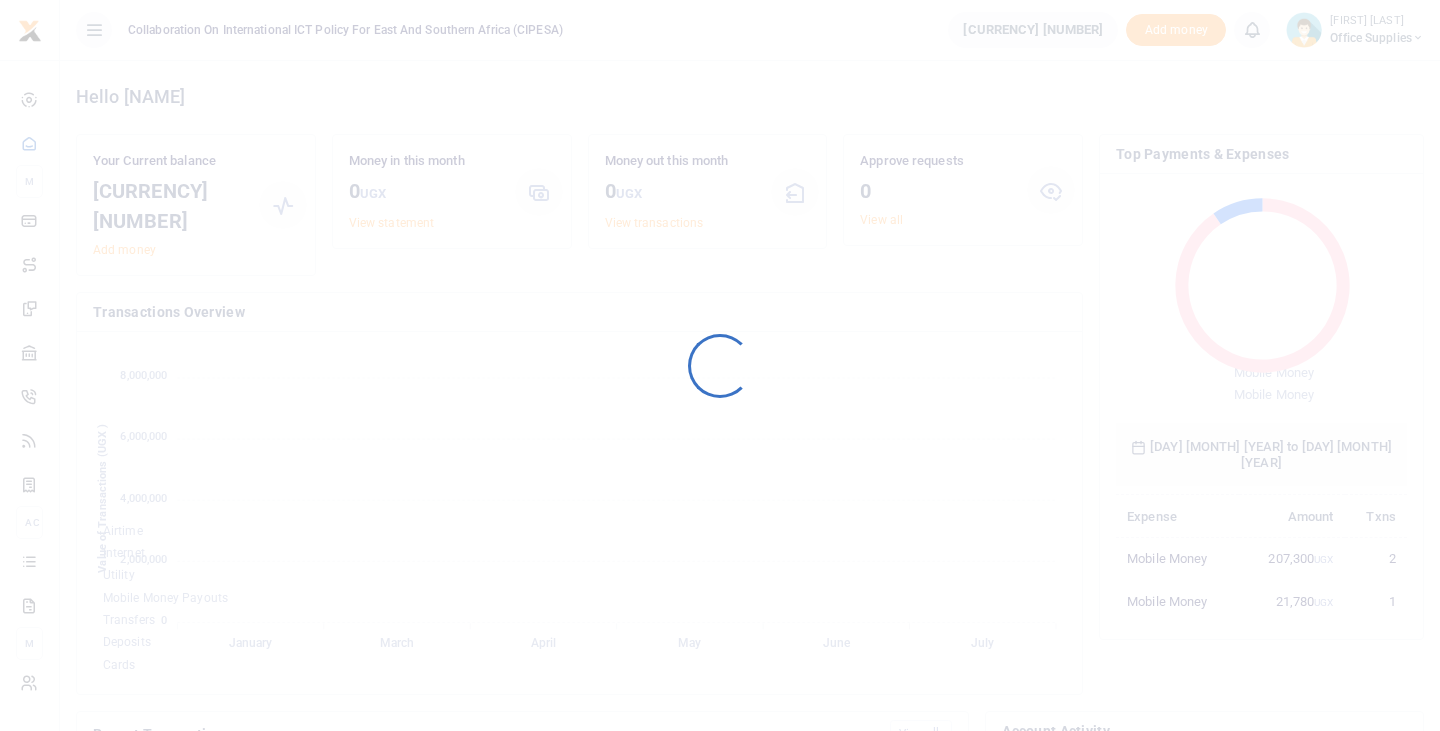 scroll, scrollTop: 0, scrollLeft: 0, axis: both 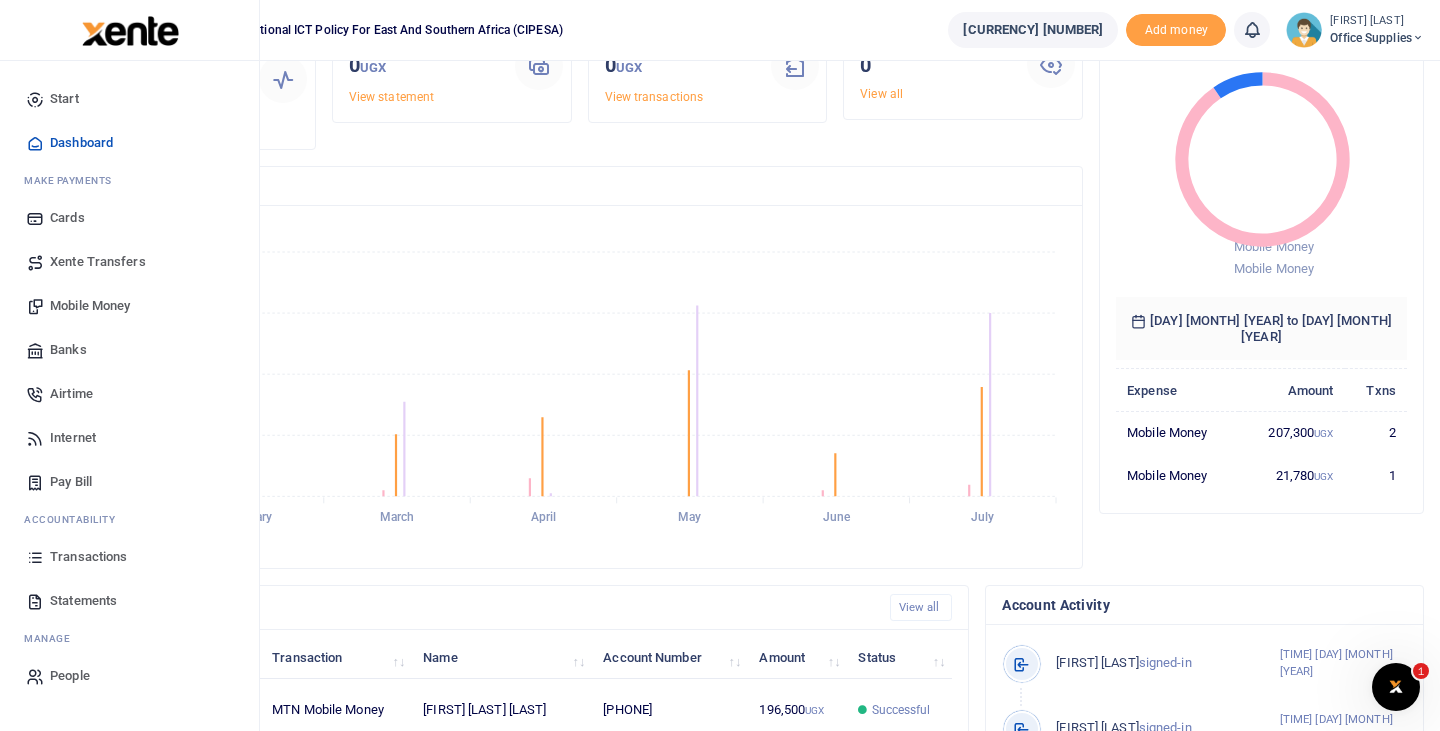 click on "Transactions" at bounding box center (88, 557) 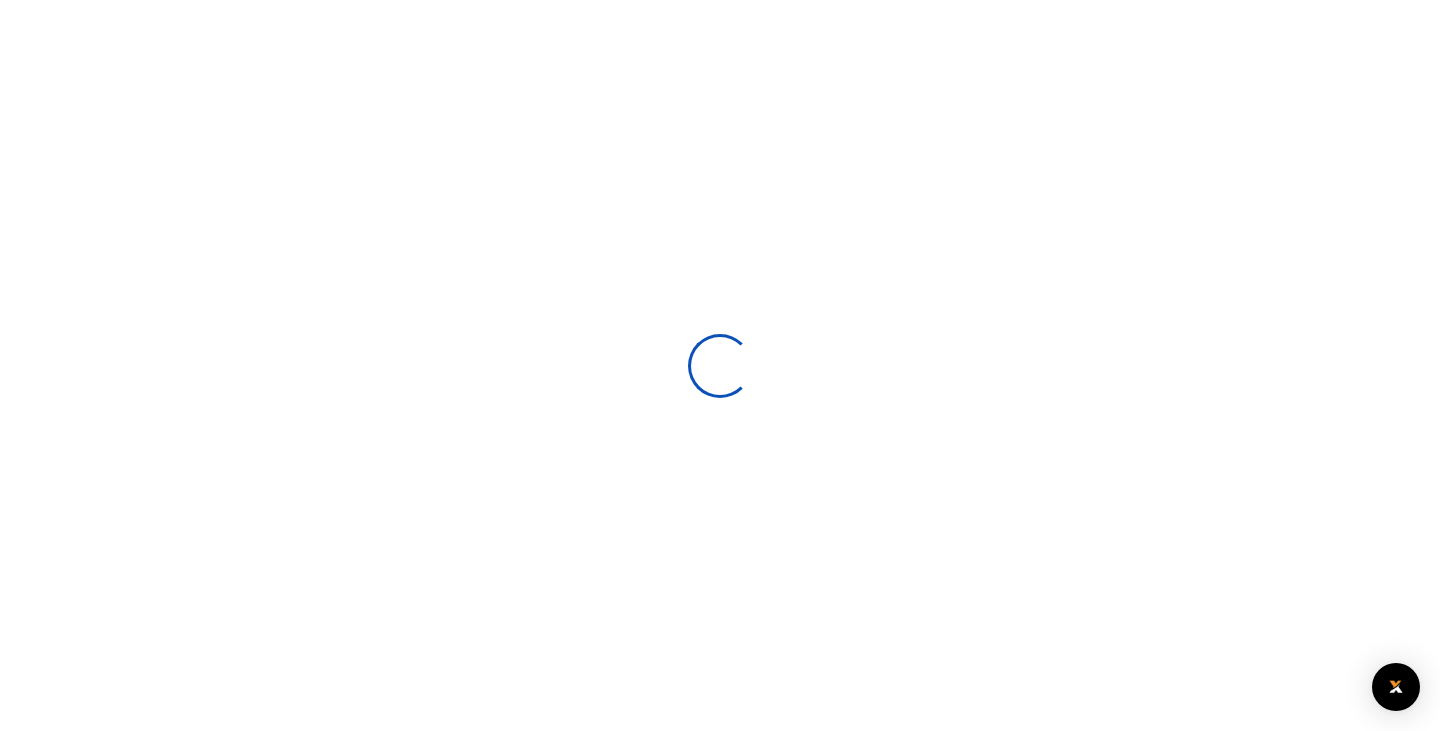 scroll, scrollTop: 0, scrollLeft: 0, axis: both 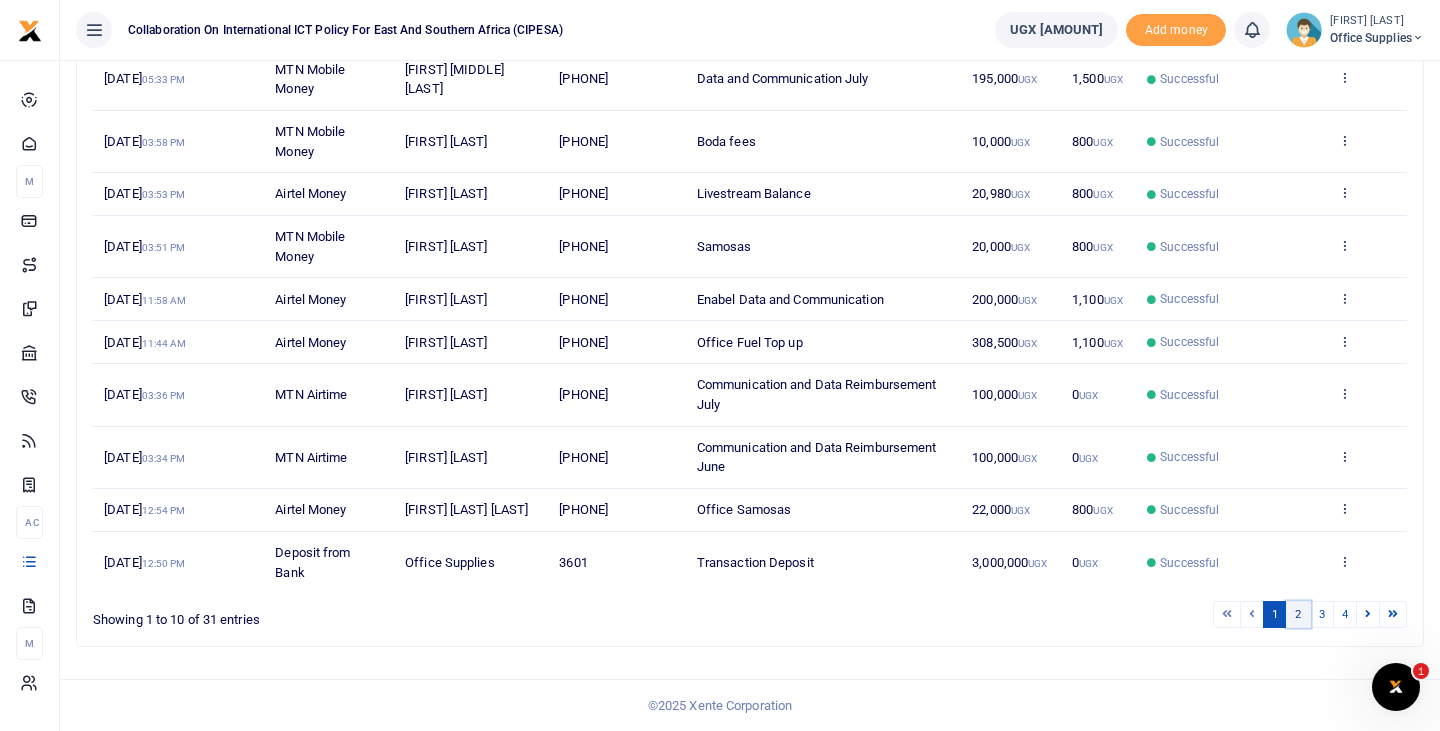 click on "2" at bounding box center (1298, 614) 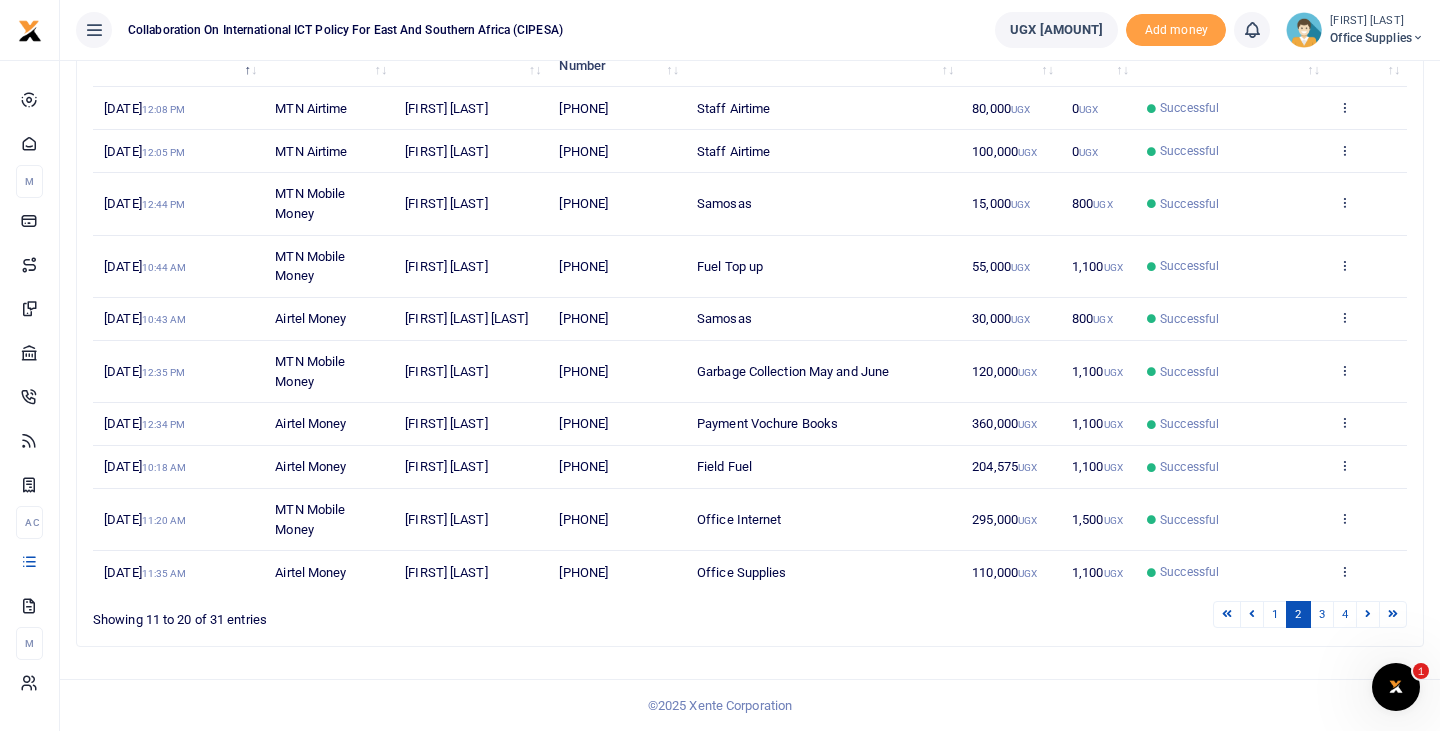 scroll, scrollTop: 0, scrollLeft: 0, axis: both 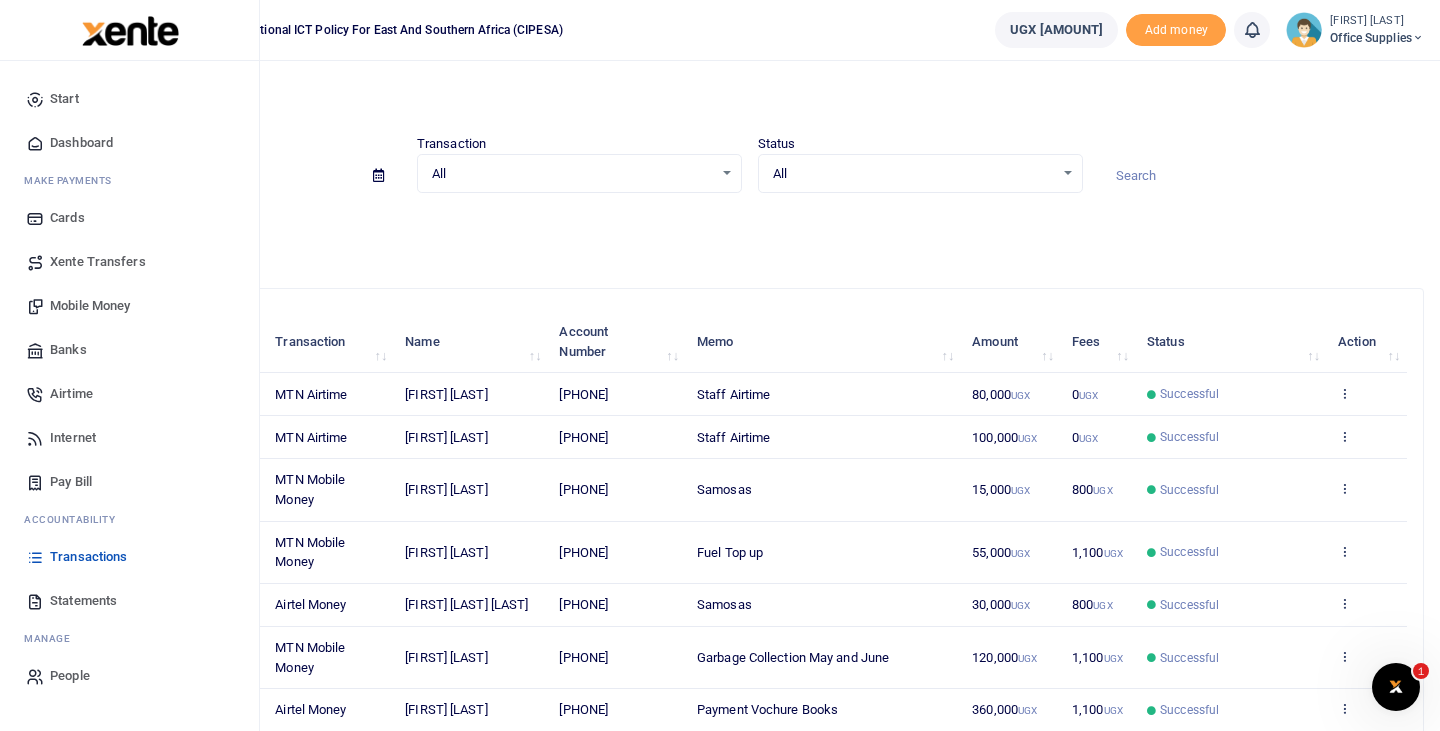 click on "Mobile Money" at bounding box center [90, 306] 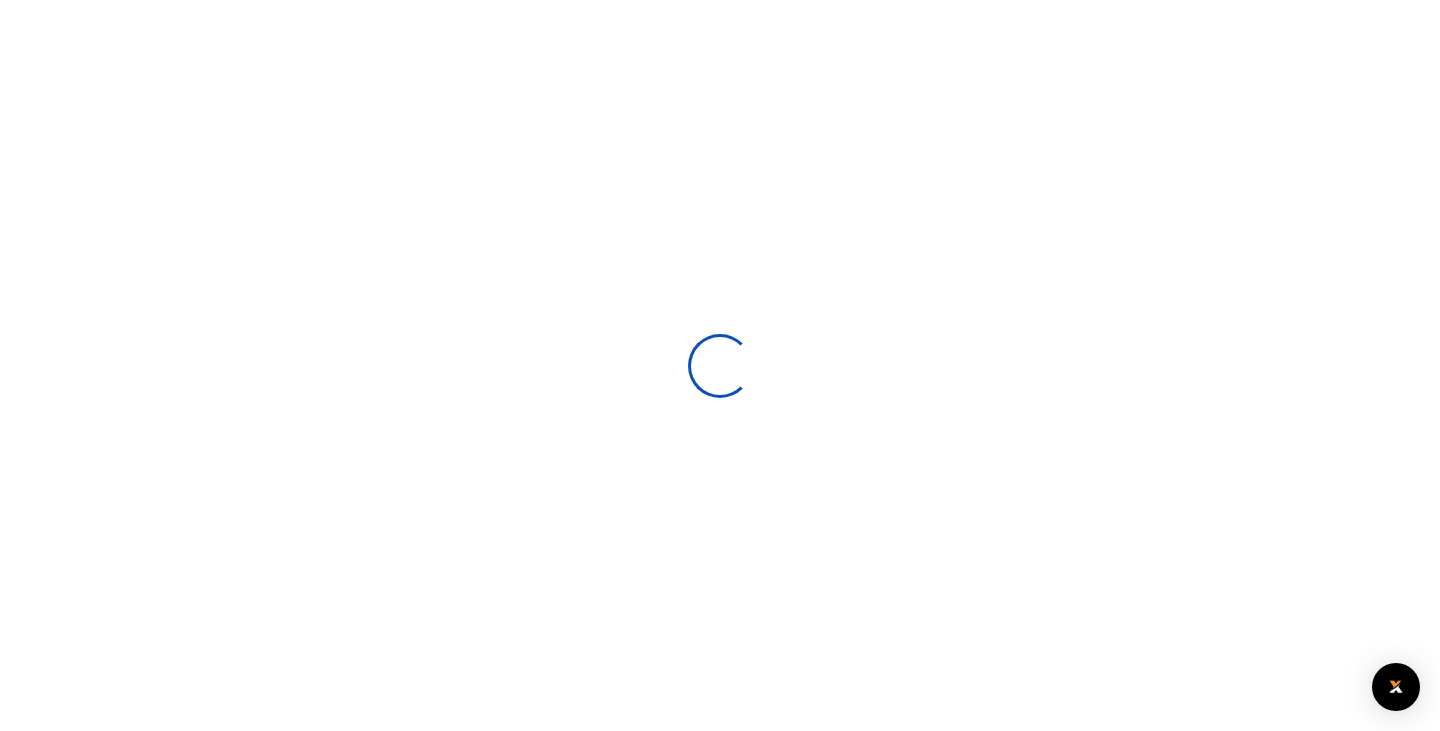scroll, scrollTop: 0, scrollLeft: 0, axis: both 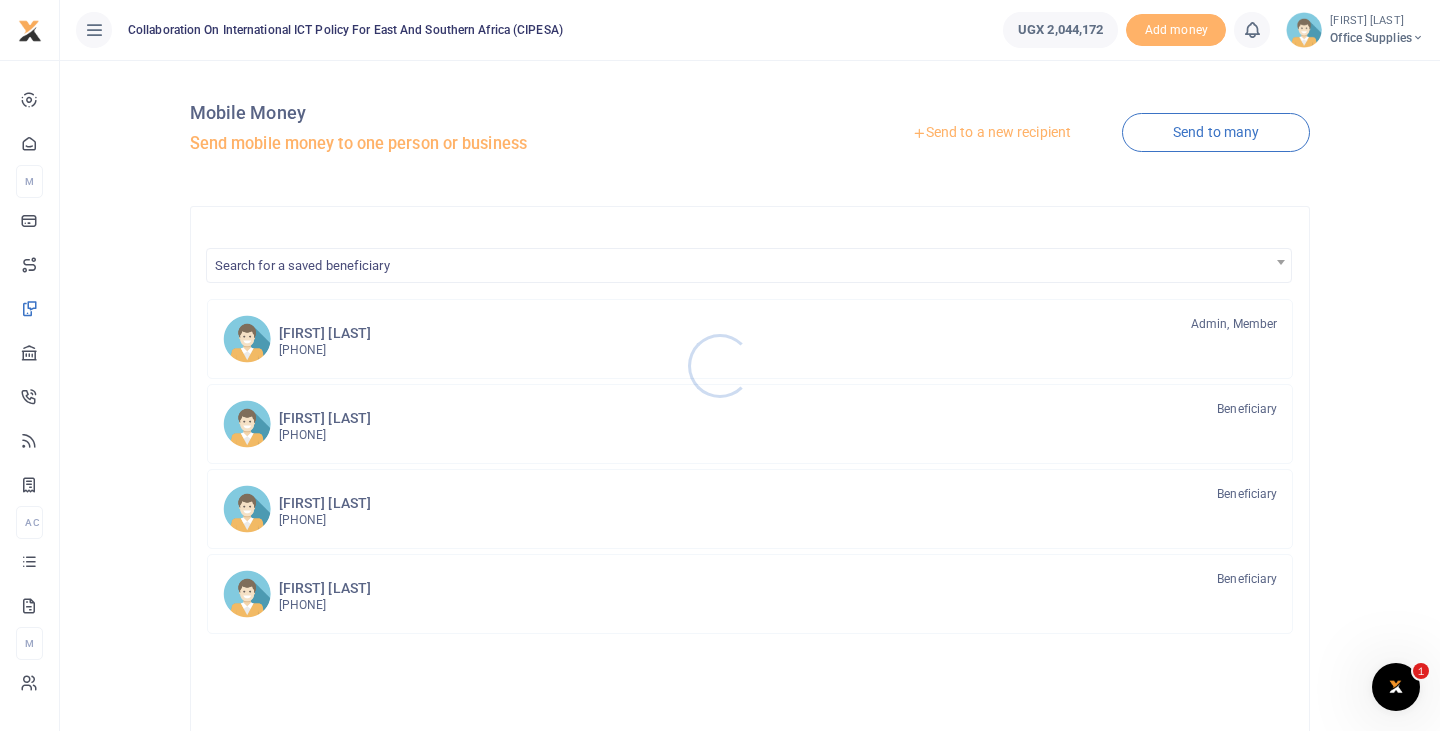 click at bounding box center (720, 365) 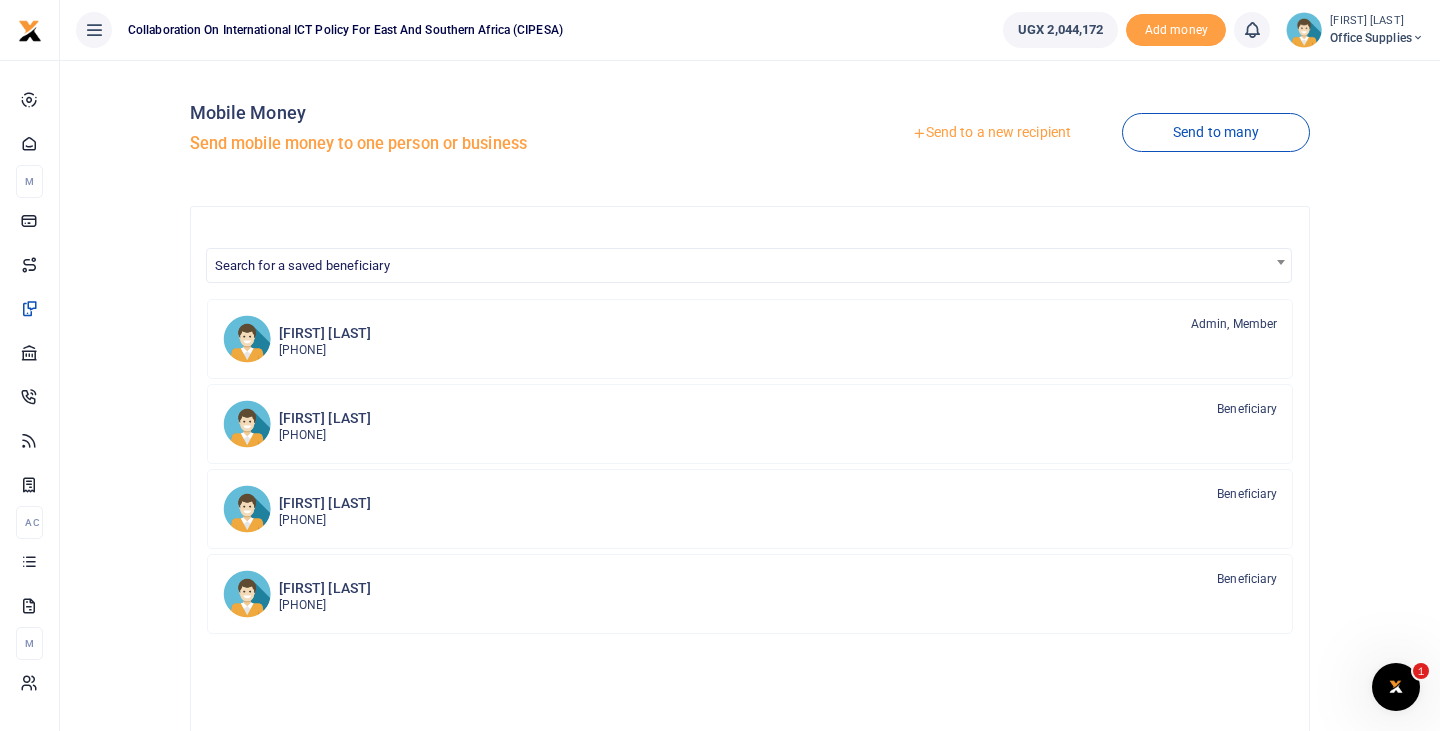 click on "Send to a new recipient" at bounding box center [991, 133] 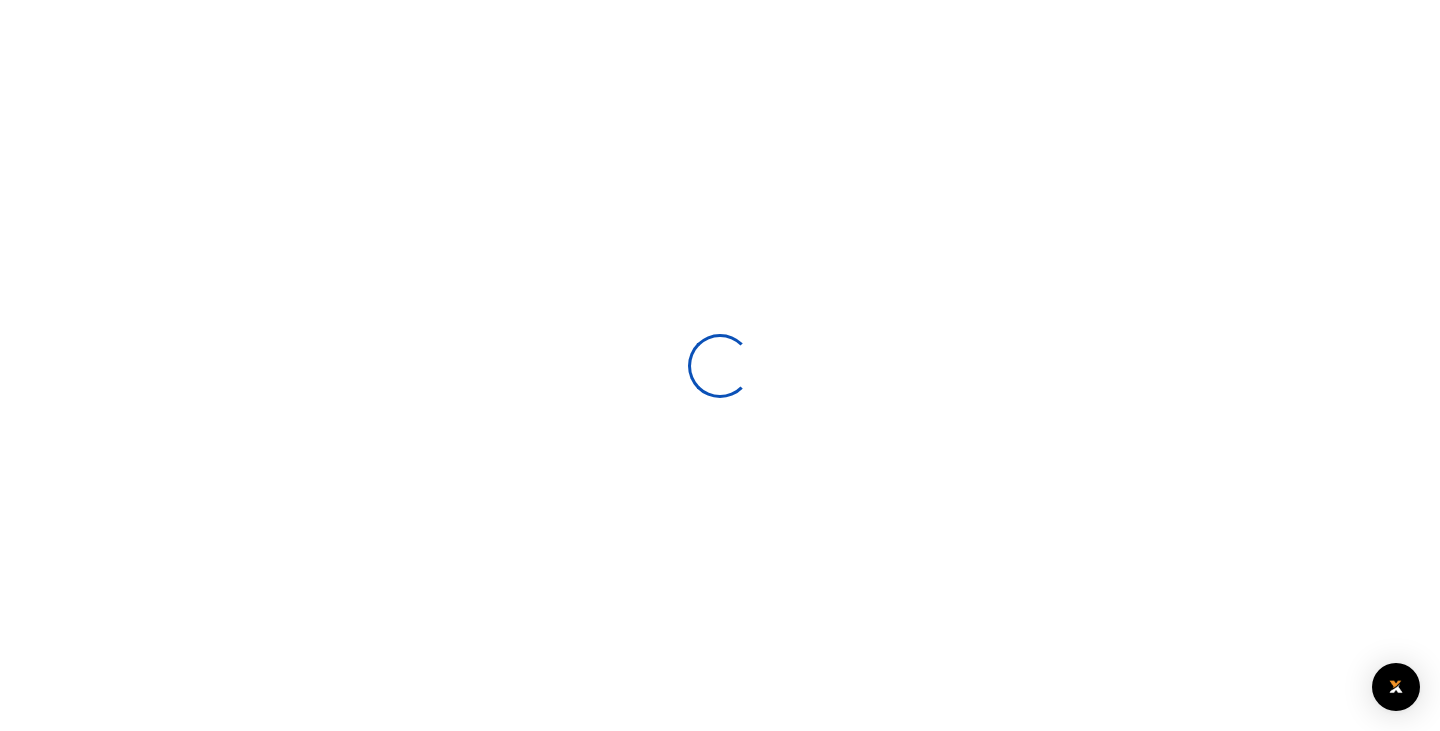 scroll, scrollTop: 0, scrollLeft: 0, axis: both 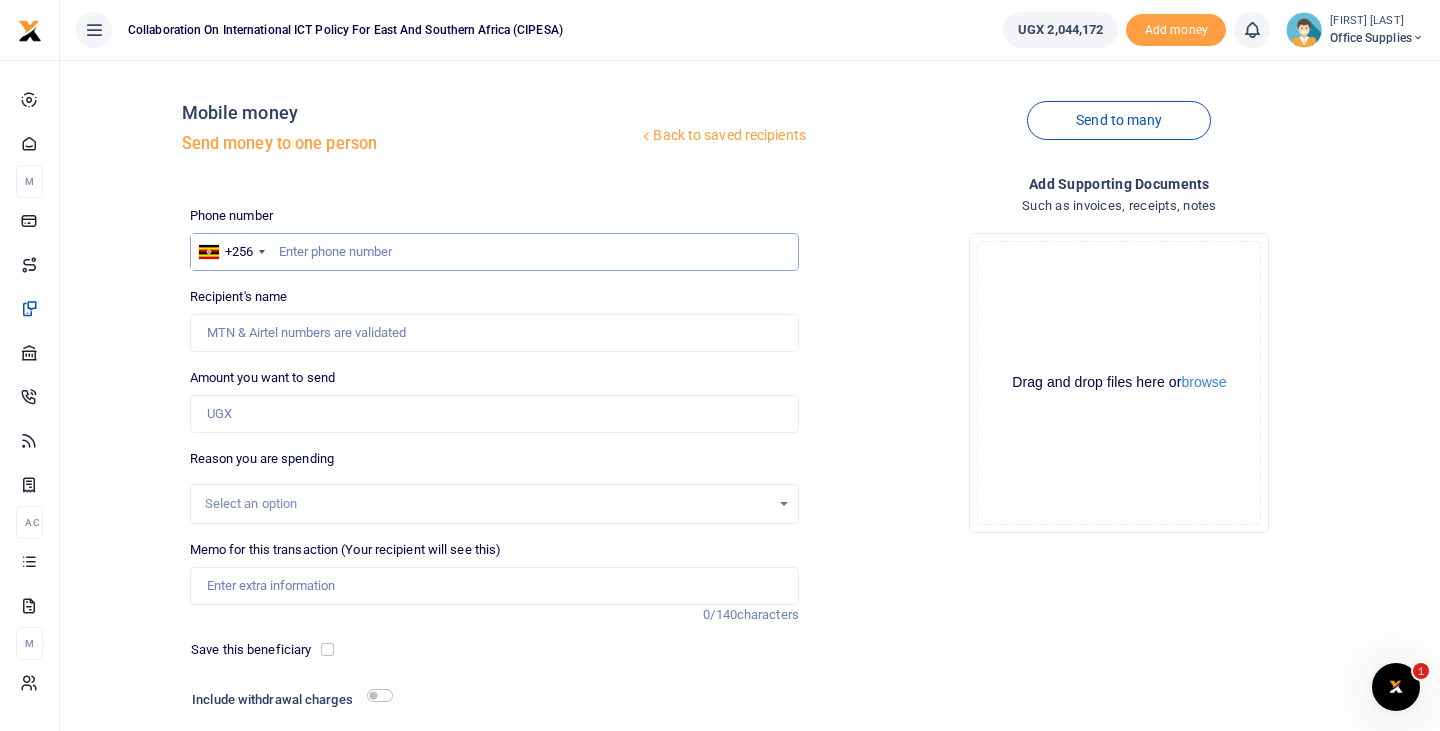 click at bounding box center [494, 252] 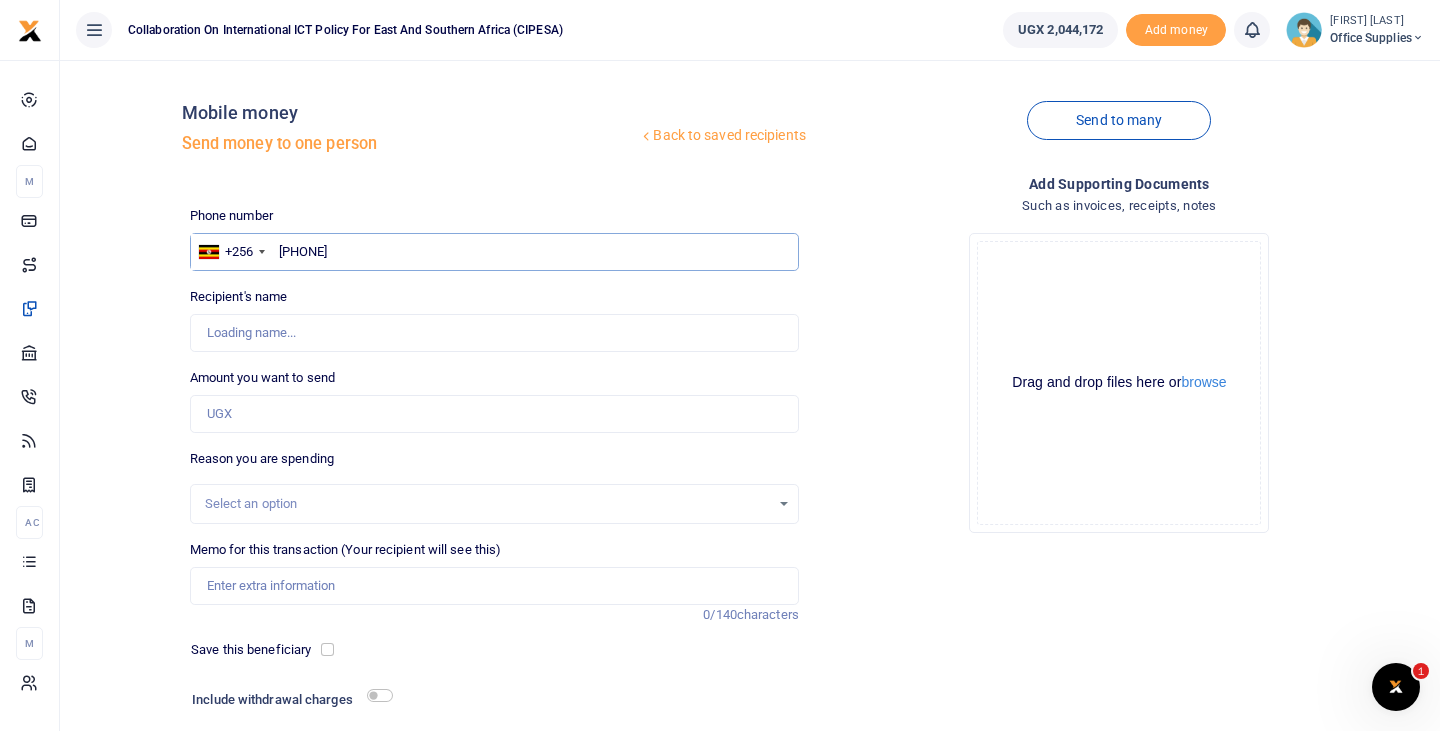 type on "0784471527" 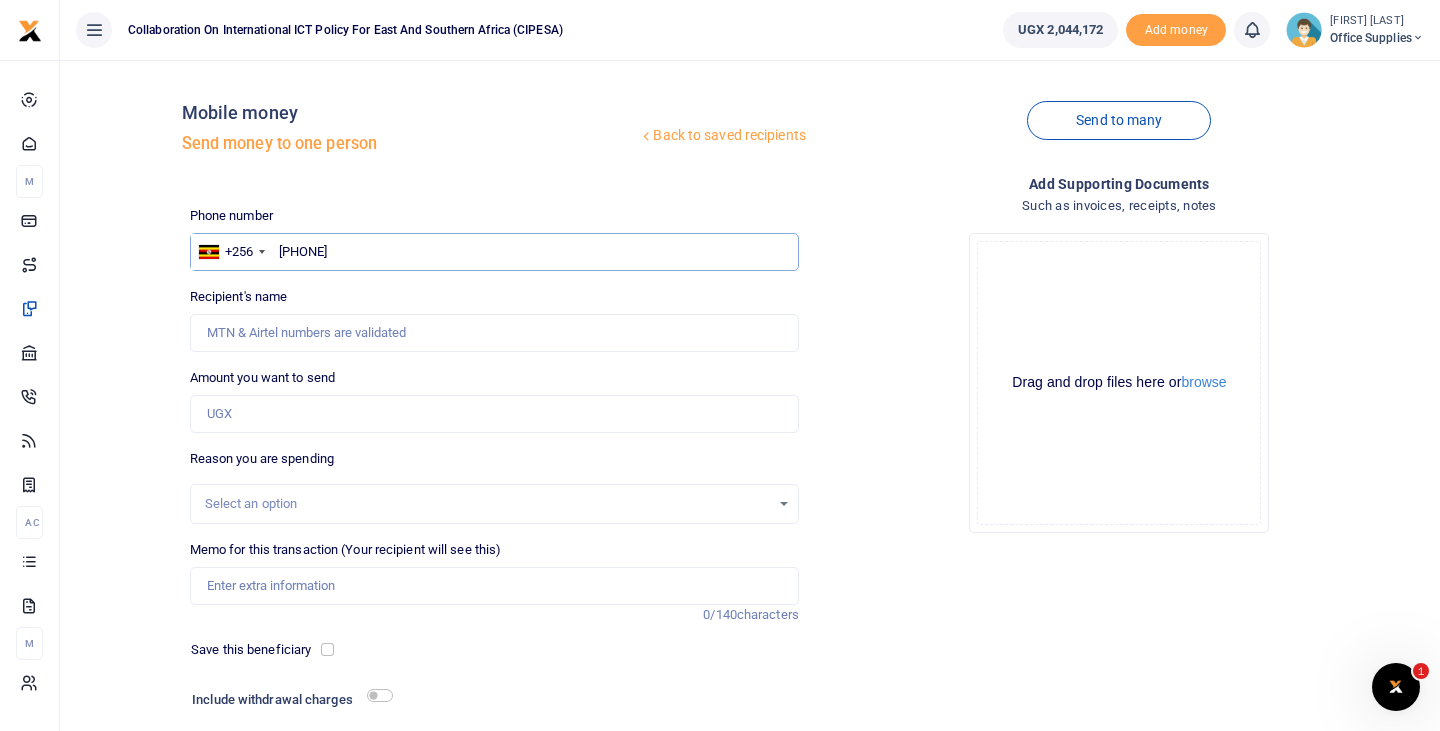 type on "[FIRST] [MIDDLE] [LAST]" 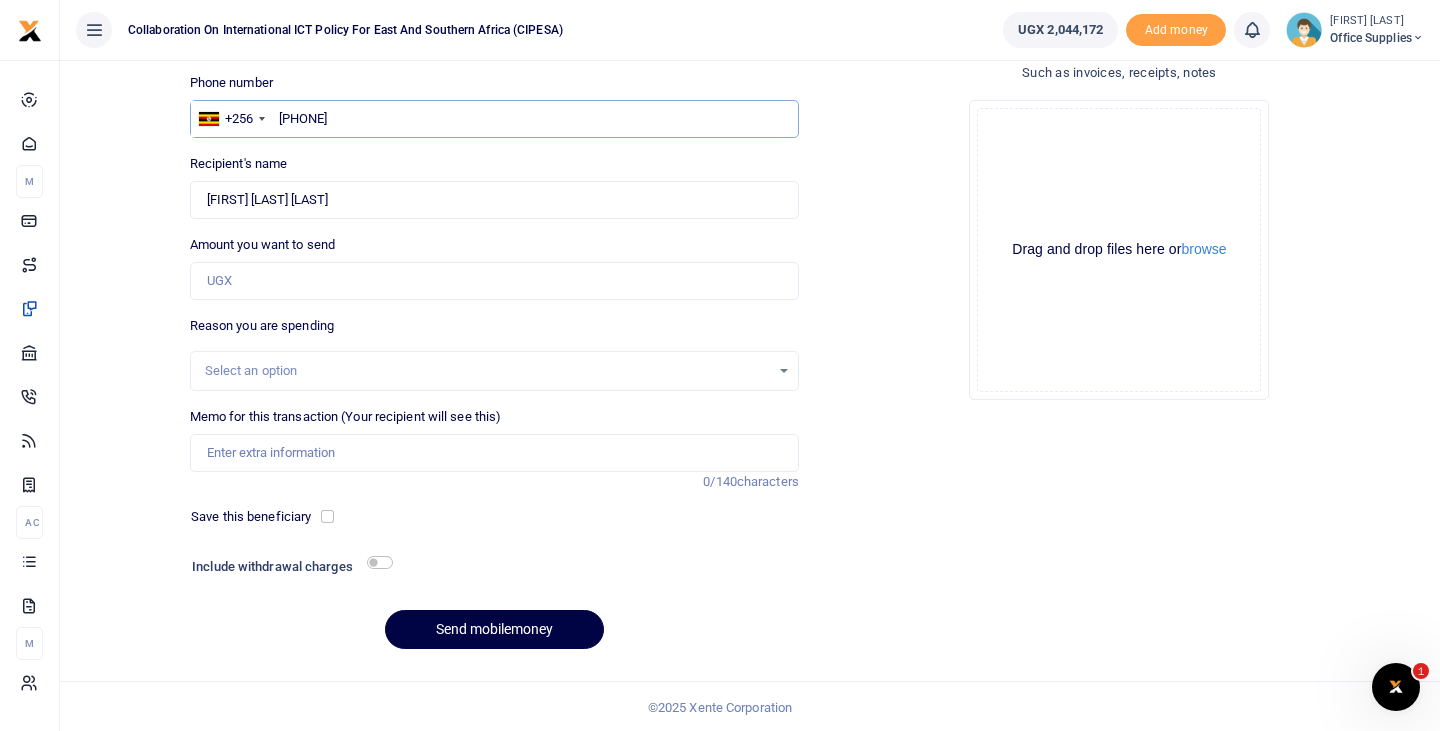 scroll, scrollTop: 135, scrollLeft: 0, axis: vertical 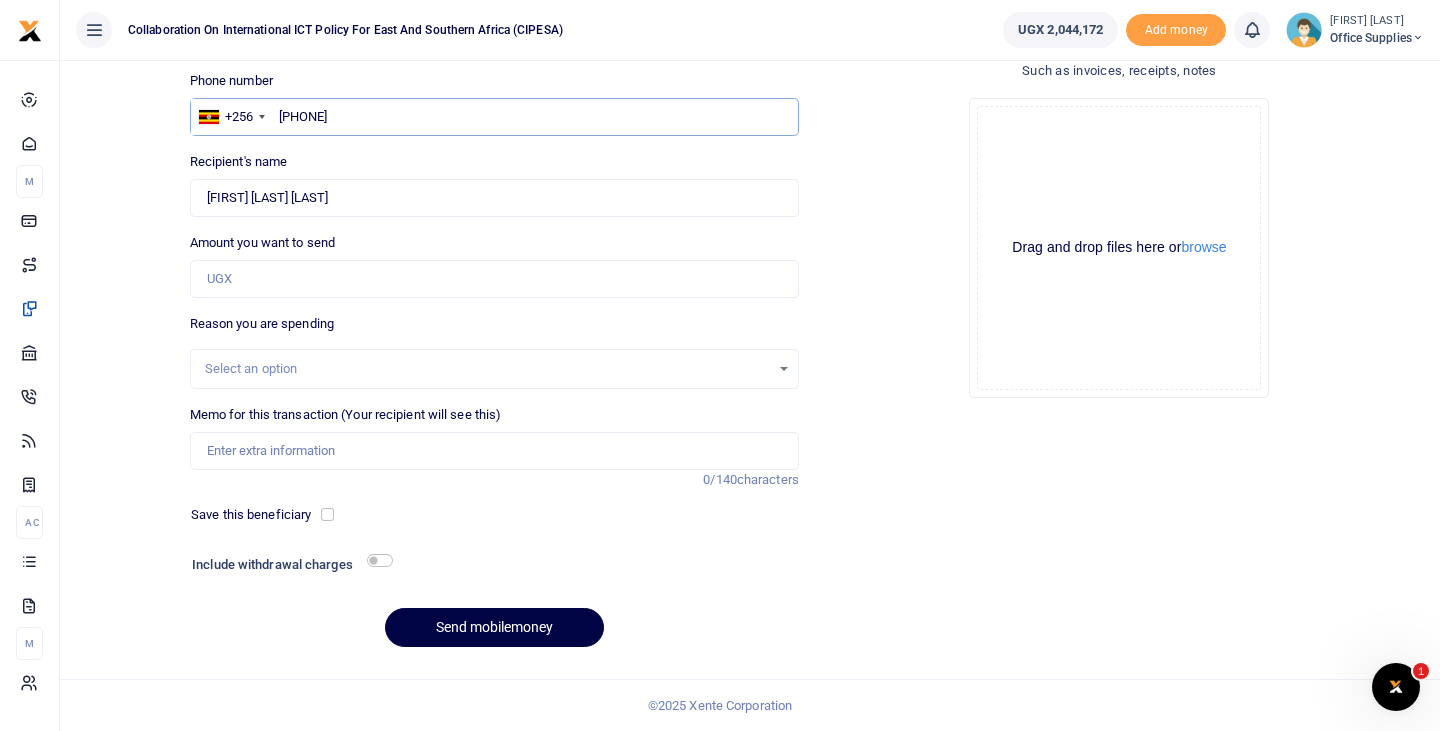 type on "0784471527" 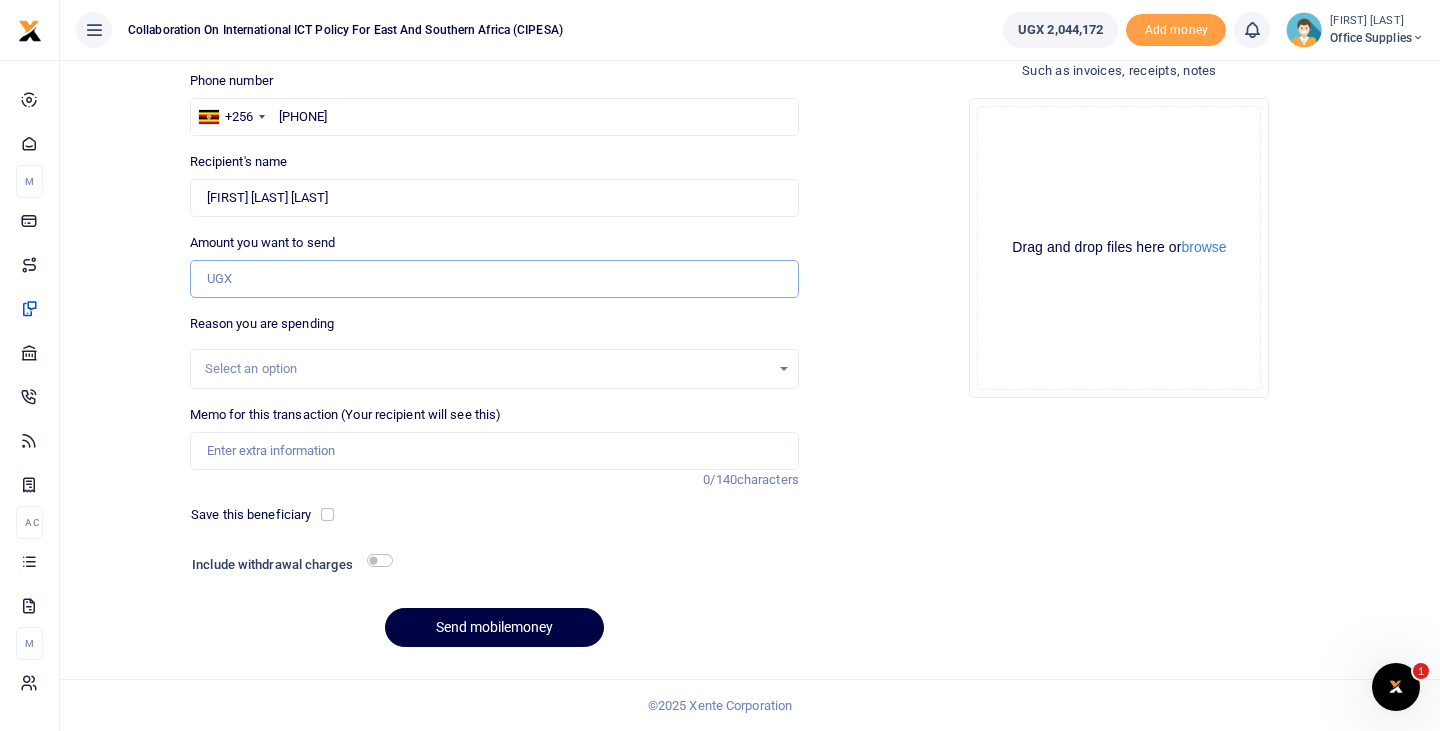 click on "Amount you want to send" at bounding box center (494, 279) 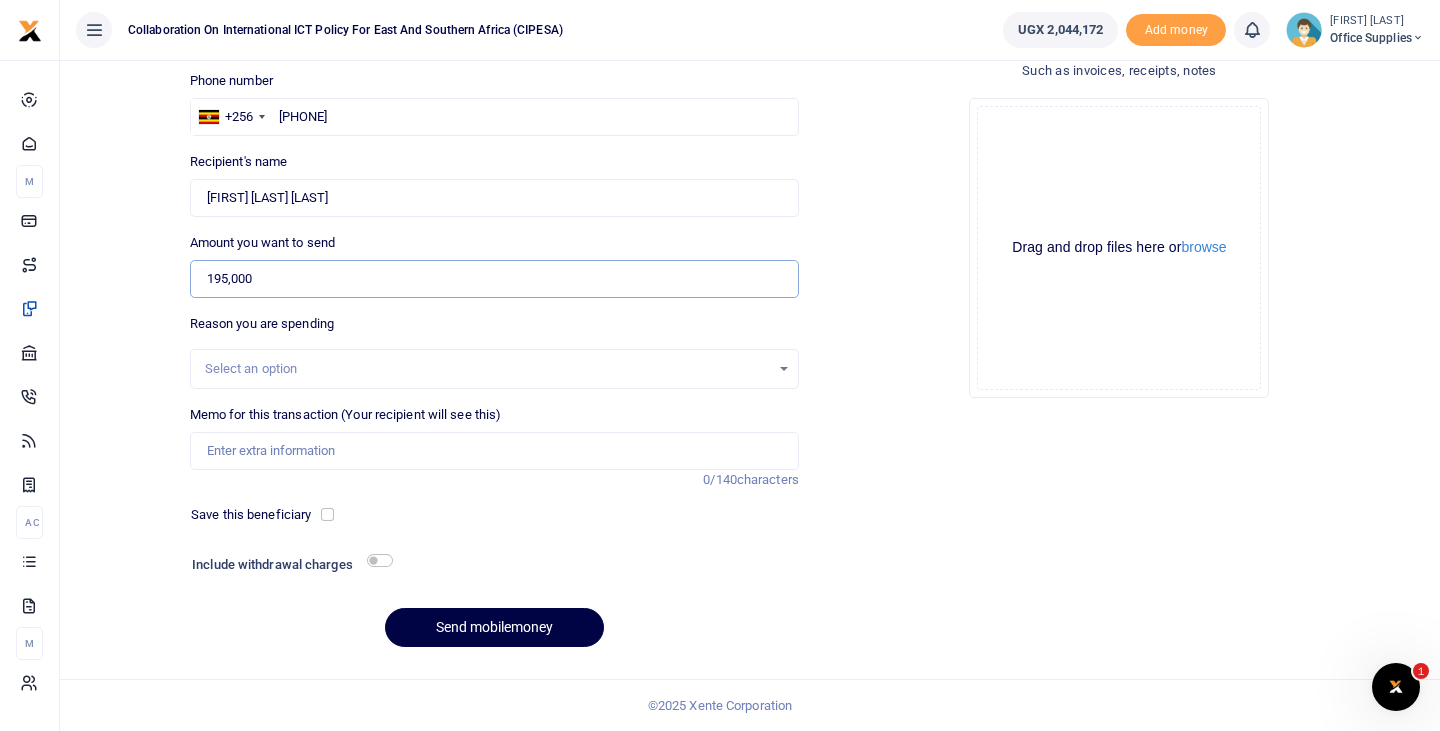 type on "195,000" 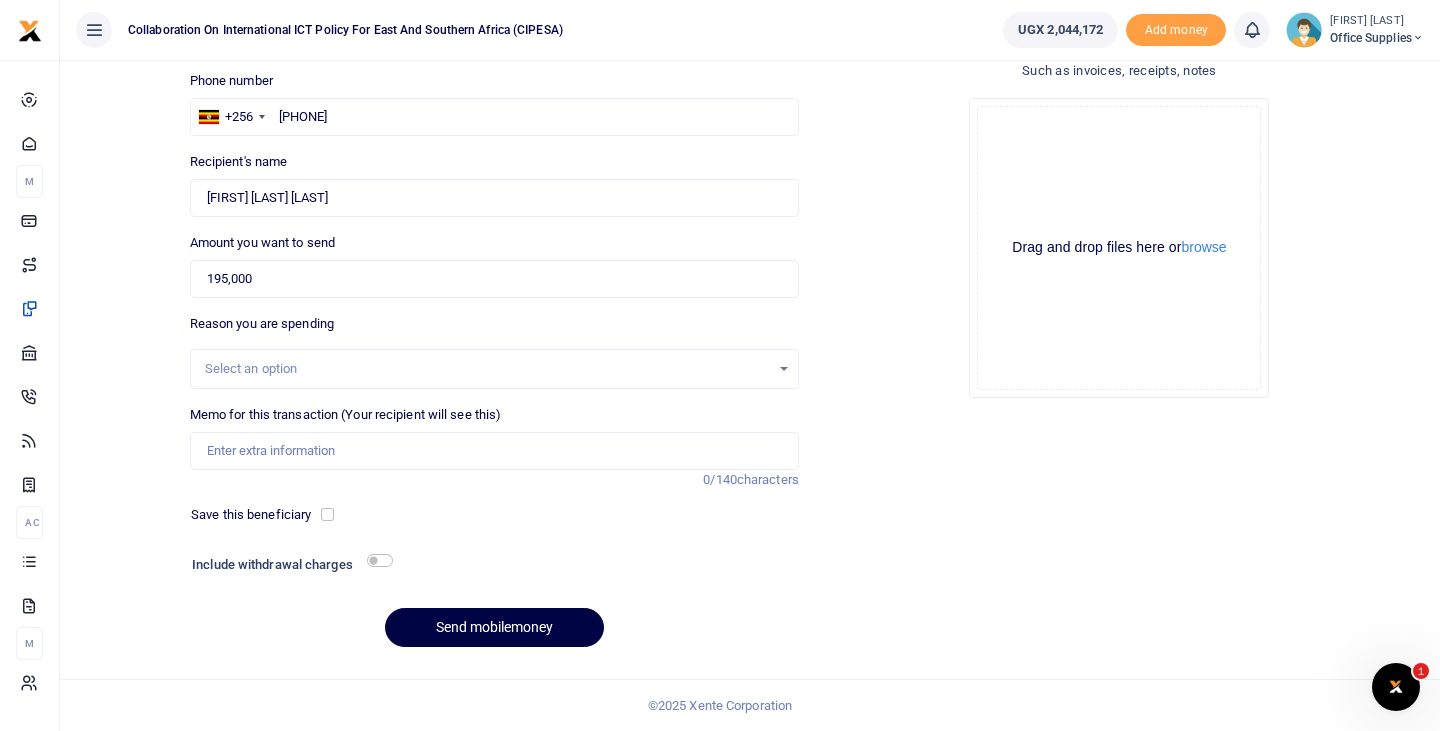 click on "Select an option" at bounding box center (487, 369) 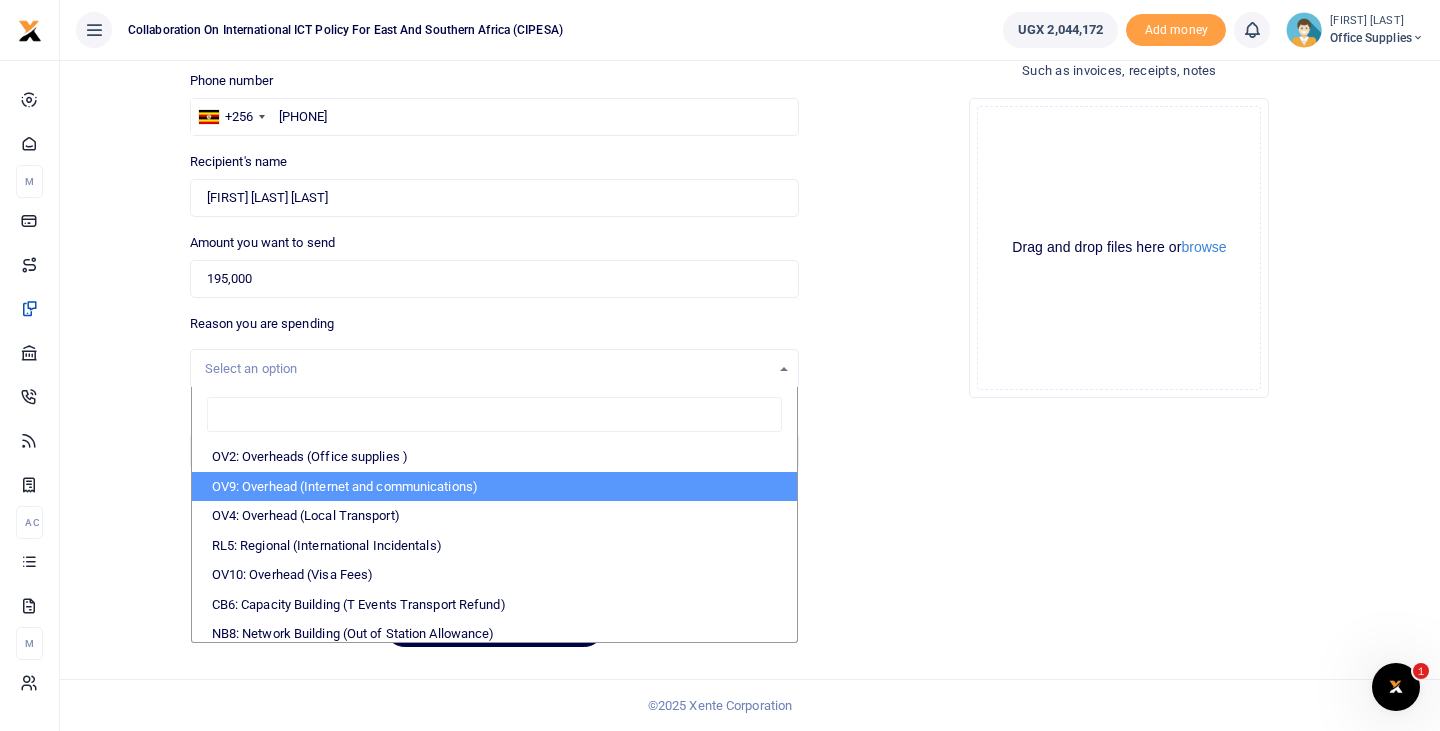 click on "OV9: Overhead (Internet and communications)" at bounding box center (494, 487) 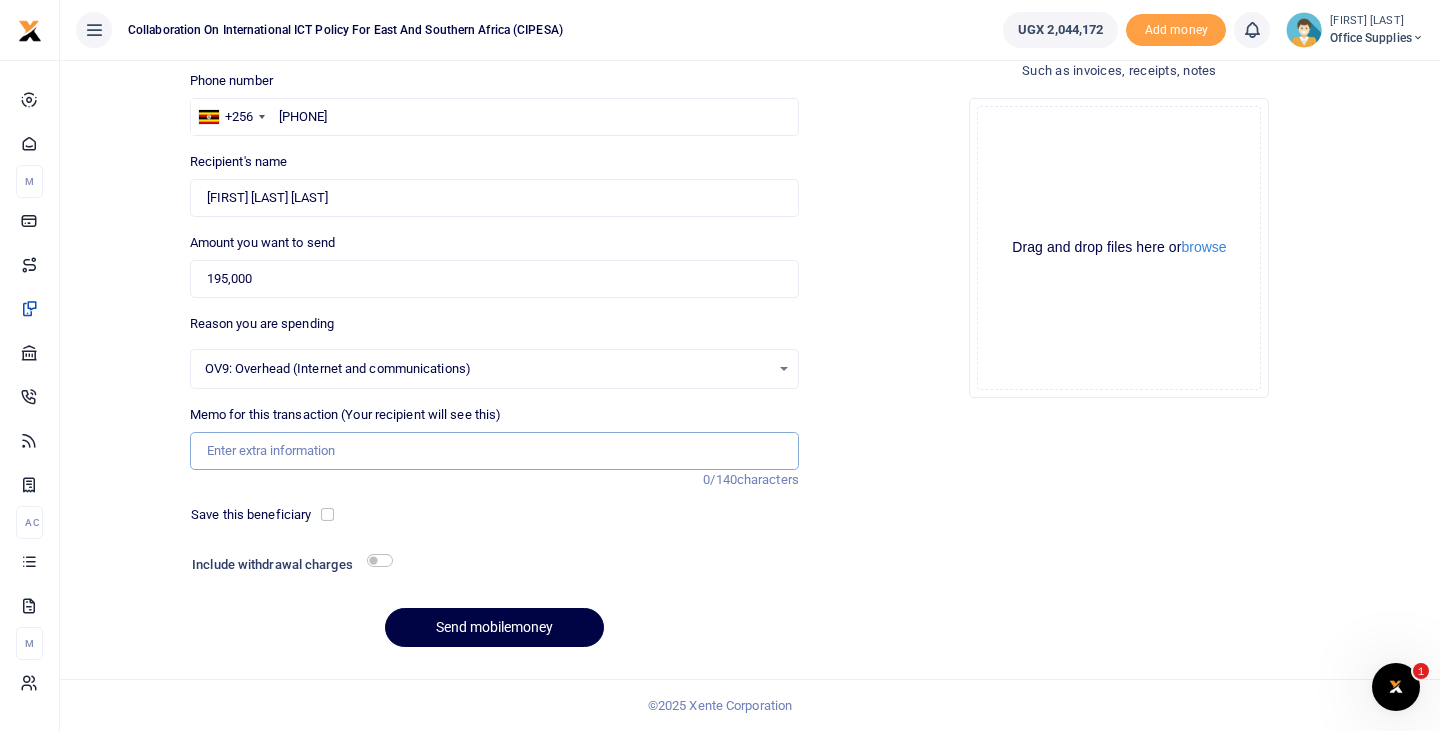 click on "Memo for this transaction (Your recipient will see this)" at bounding box center [494, 451] 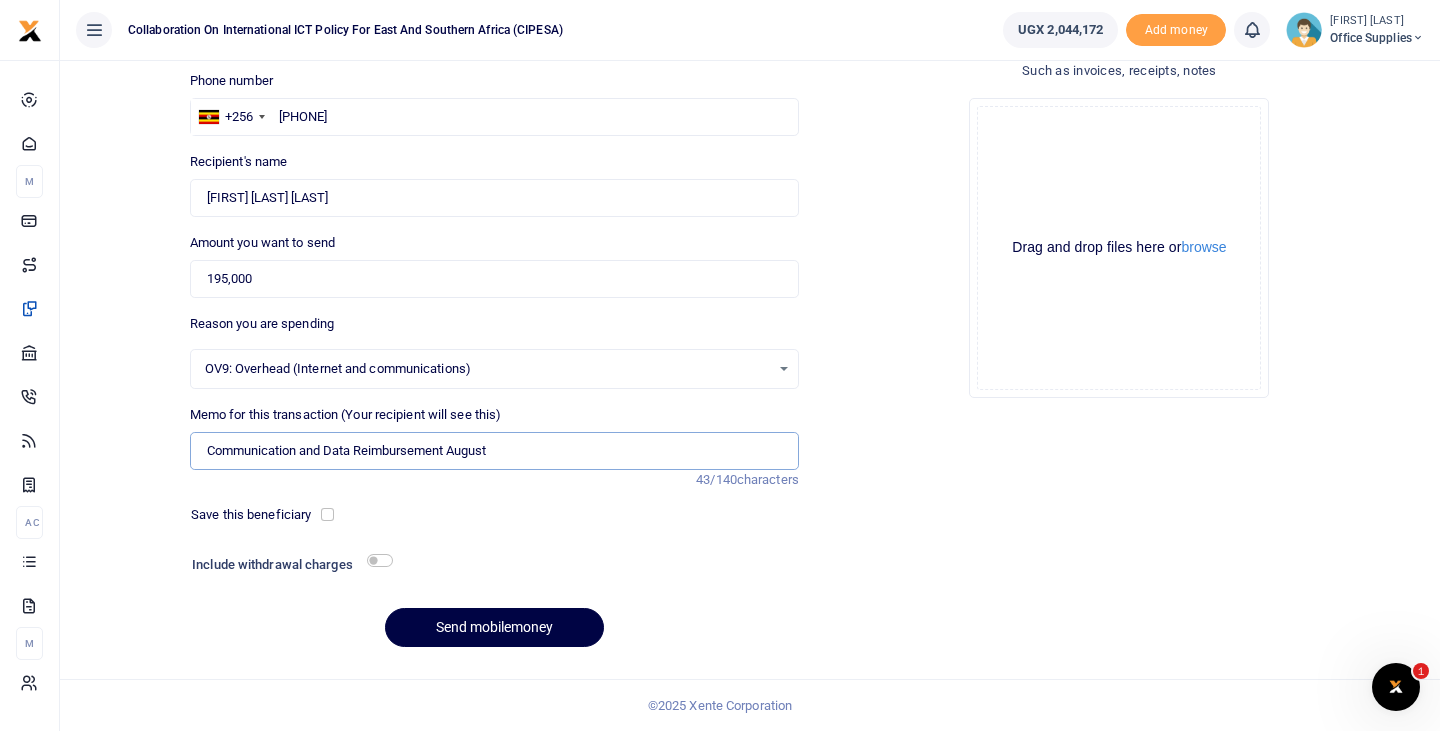 type on "Communication and Data Reimbursement August" 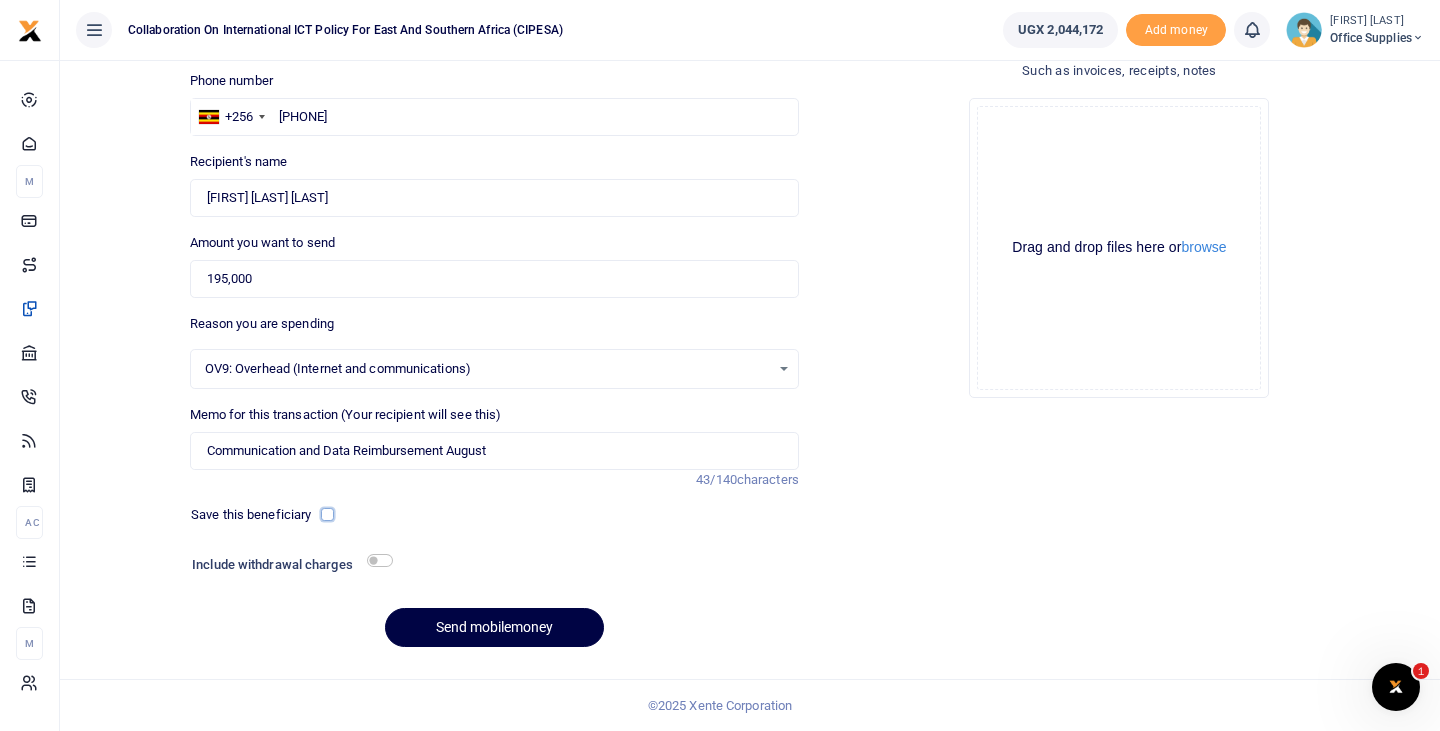 click at bounding box center [327, 514] 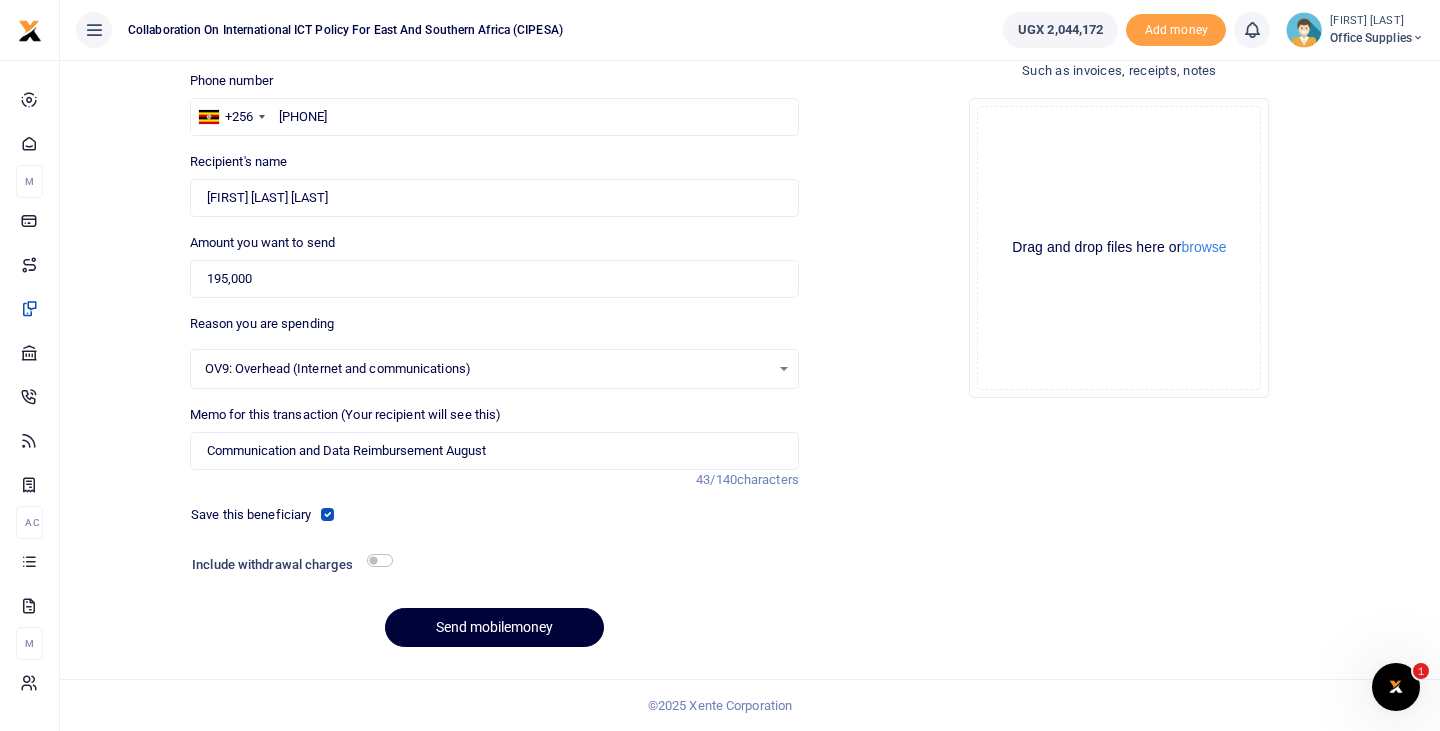click on "Send mobilemoney" at bounding box center [494, 627] 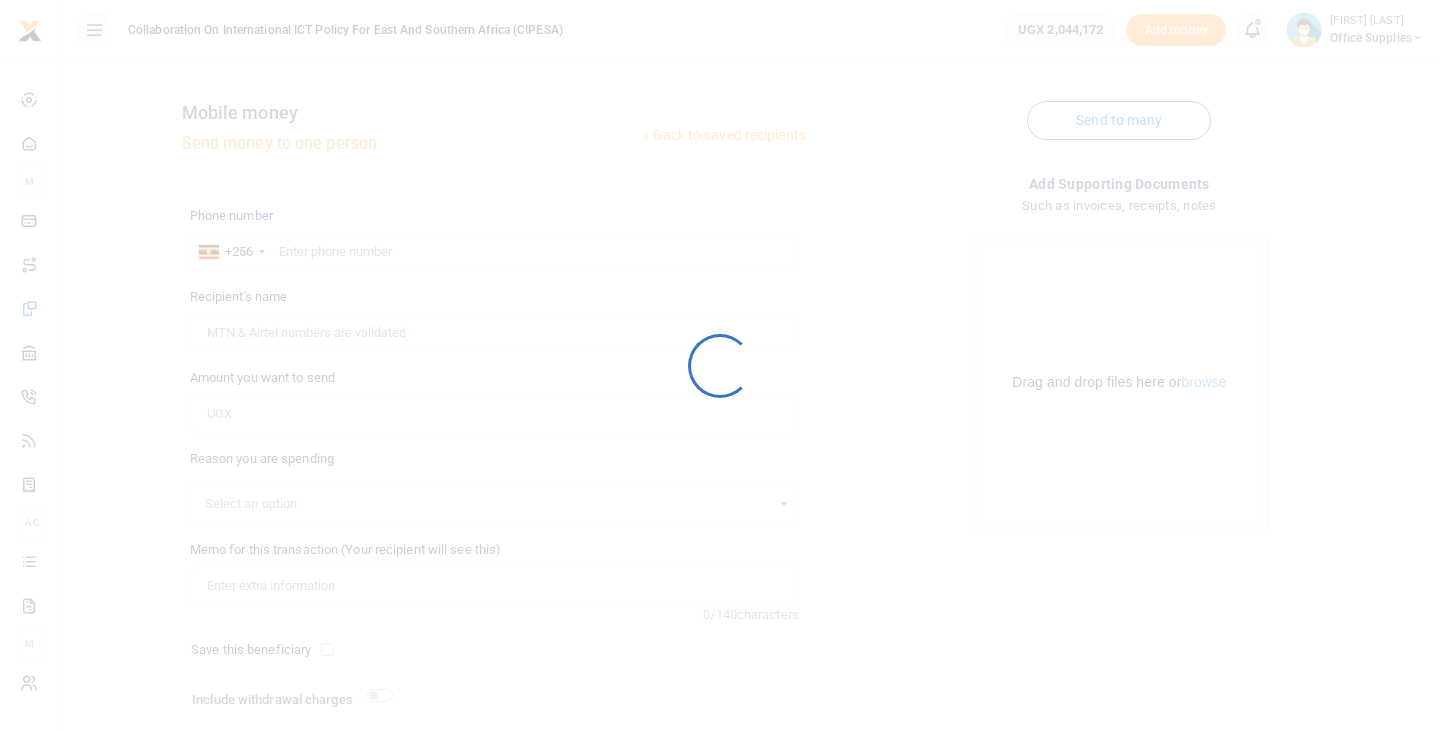 scroll, scrollTop: 135, scrollLeft: 0, axis: vertical 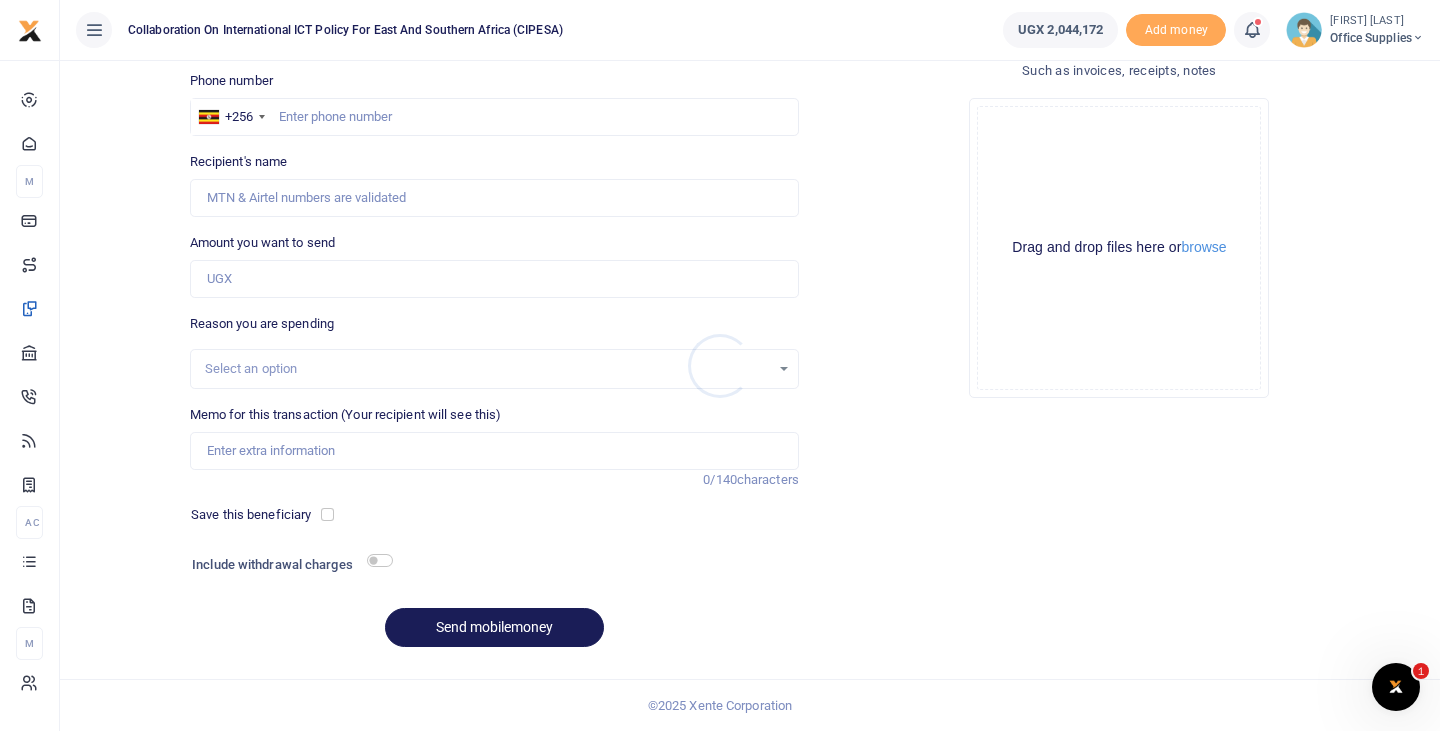 click at bounding box center [720, 365] 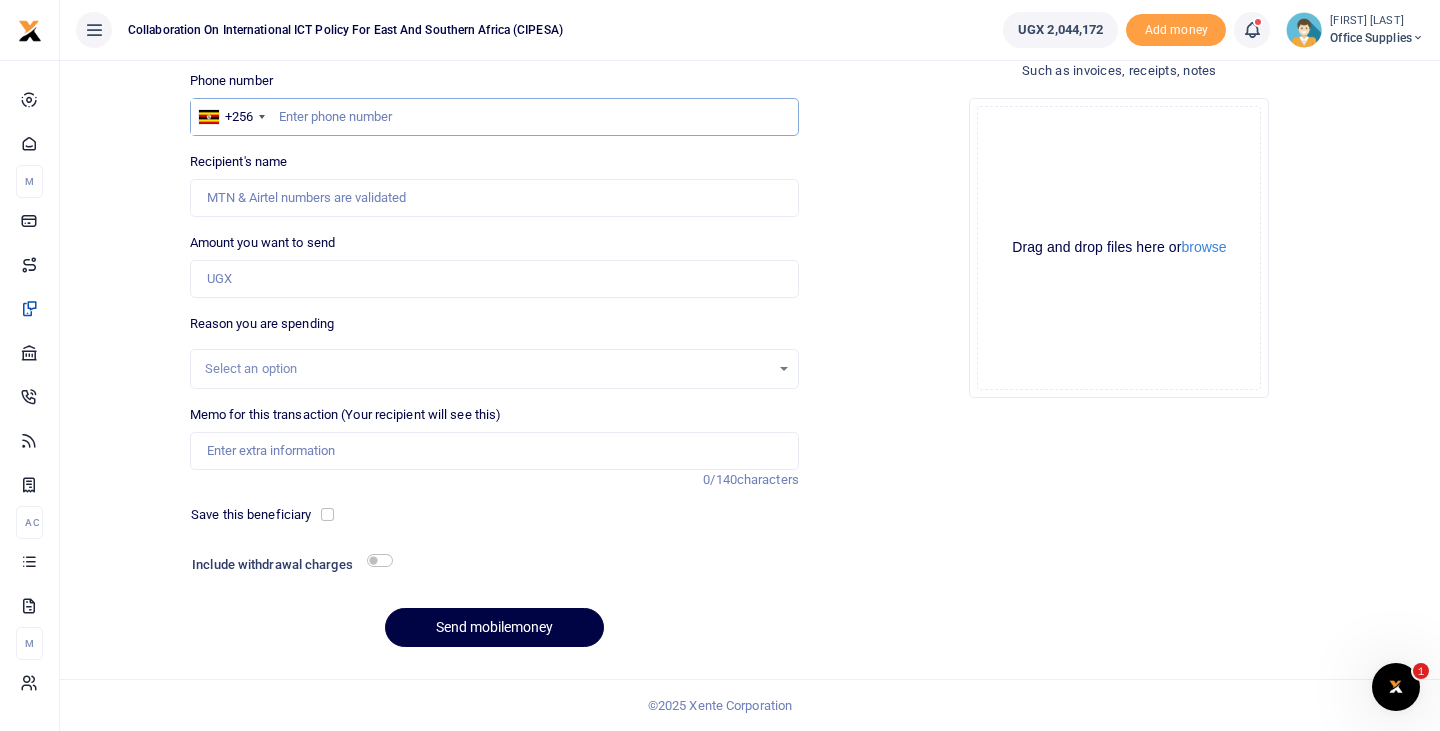 click at bounding box center [494, 117] 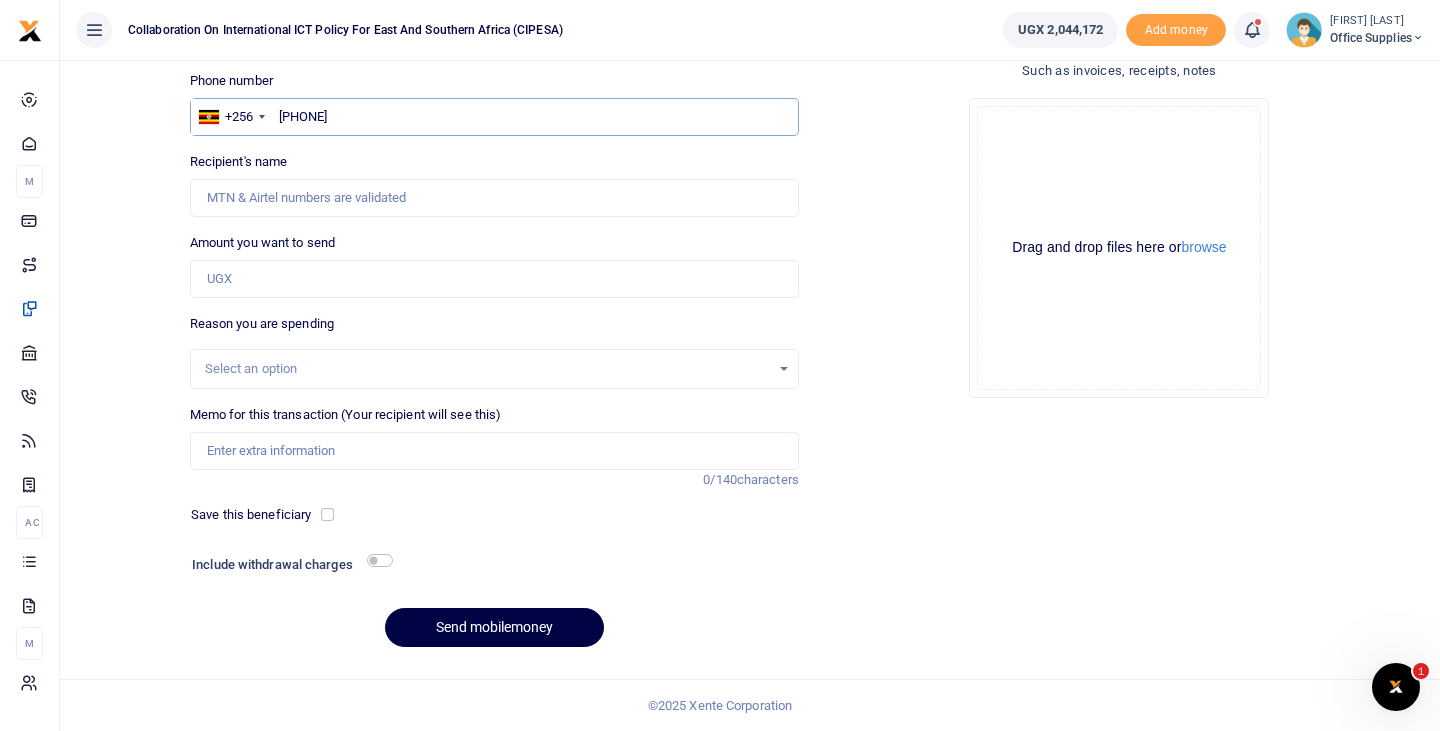 type on "0788991015" 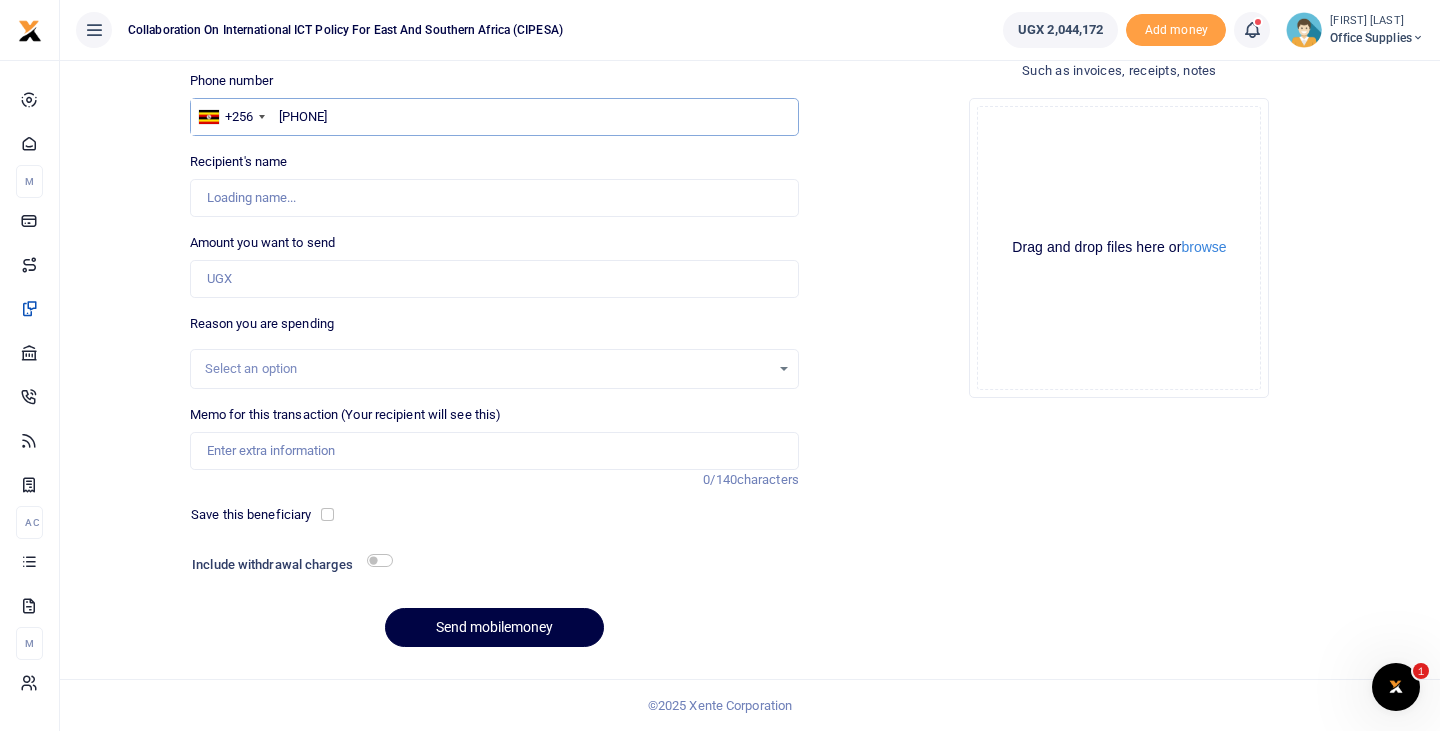 type on "Beatrice Kasemire" 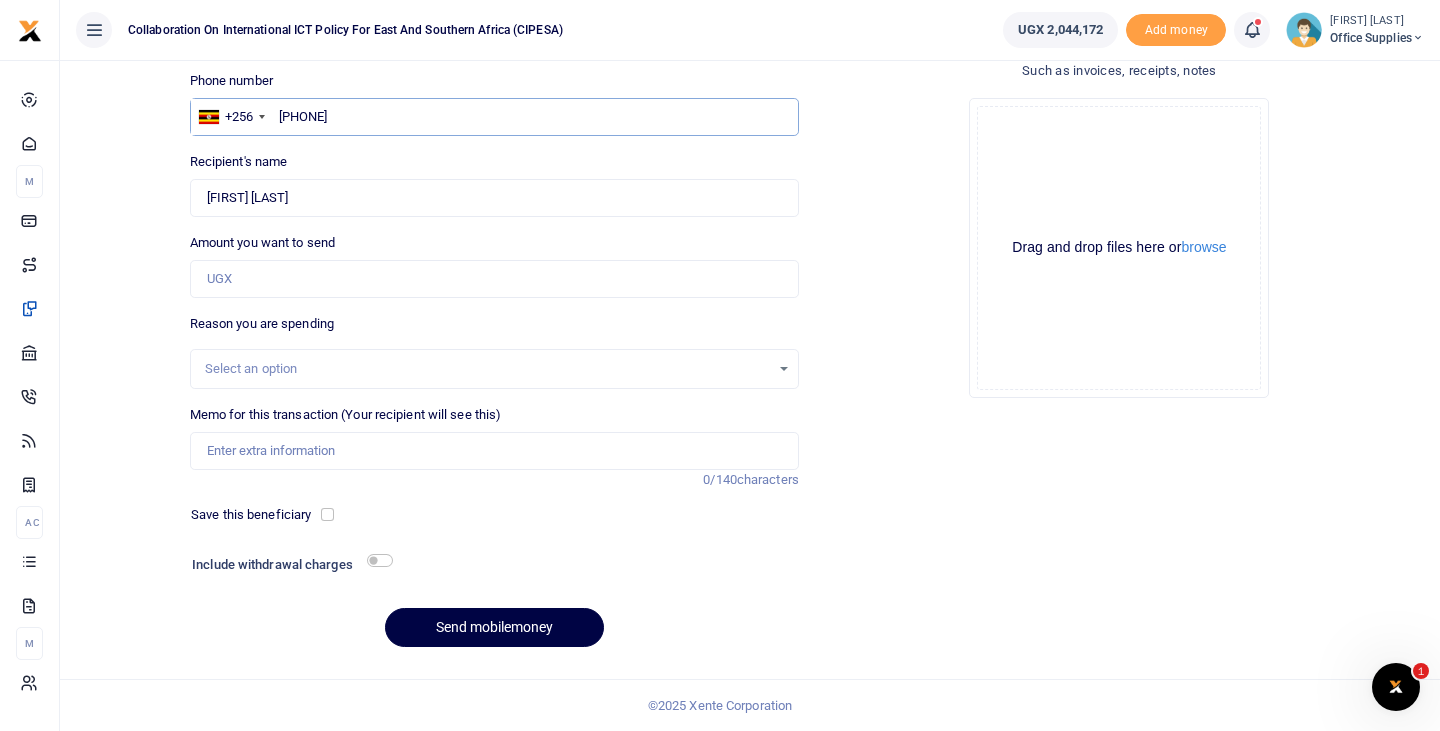 type on "0788991015" 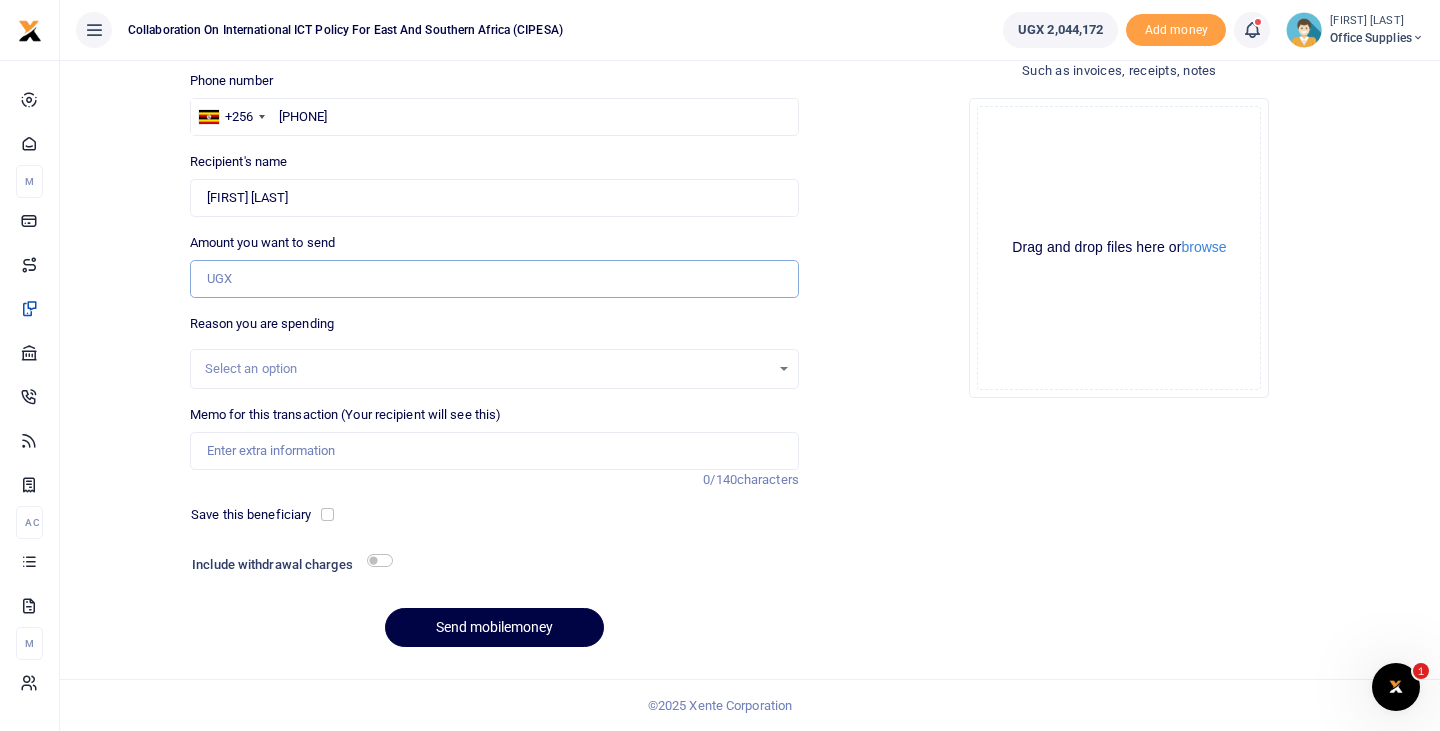 click on "Amount you want to send" at bounding box center (494, 279) 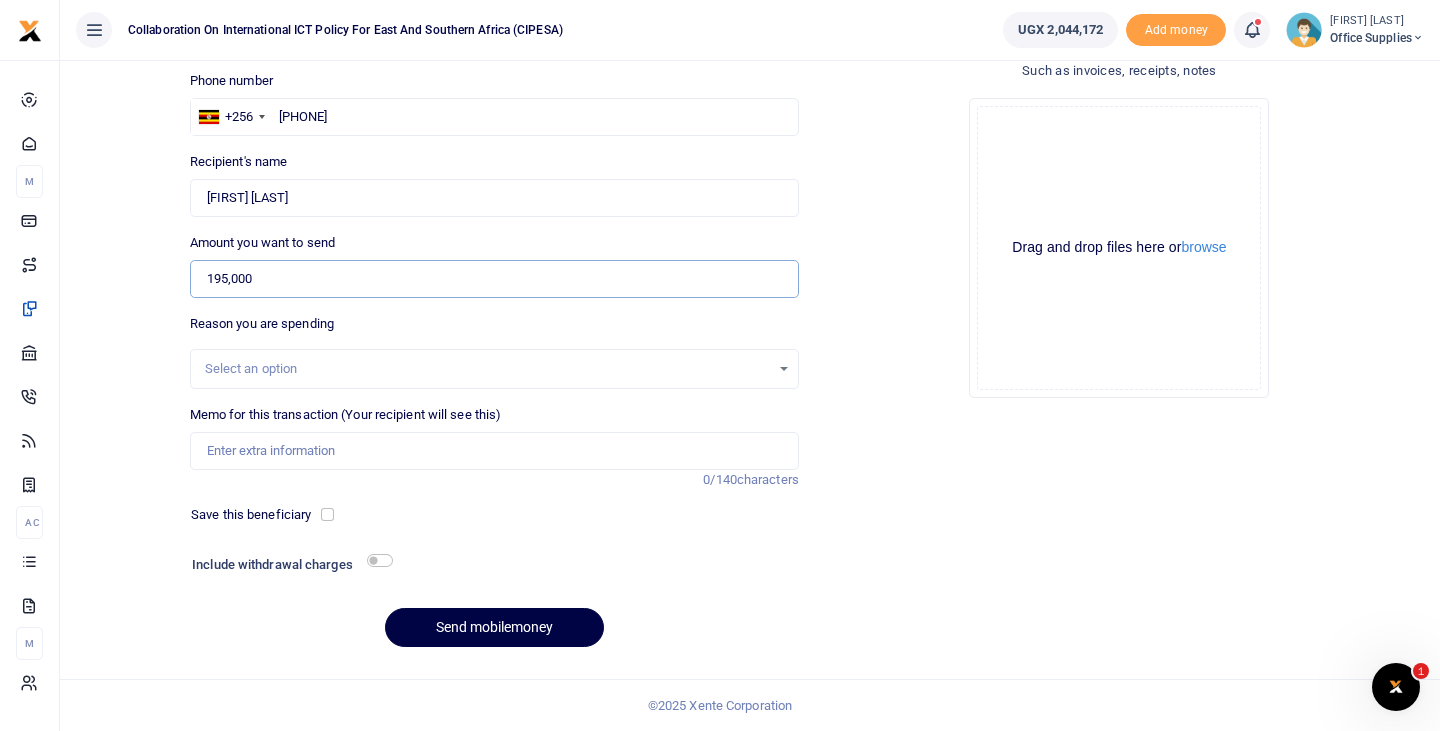 type on "195,000" 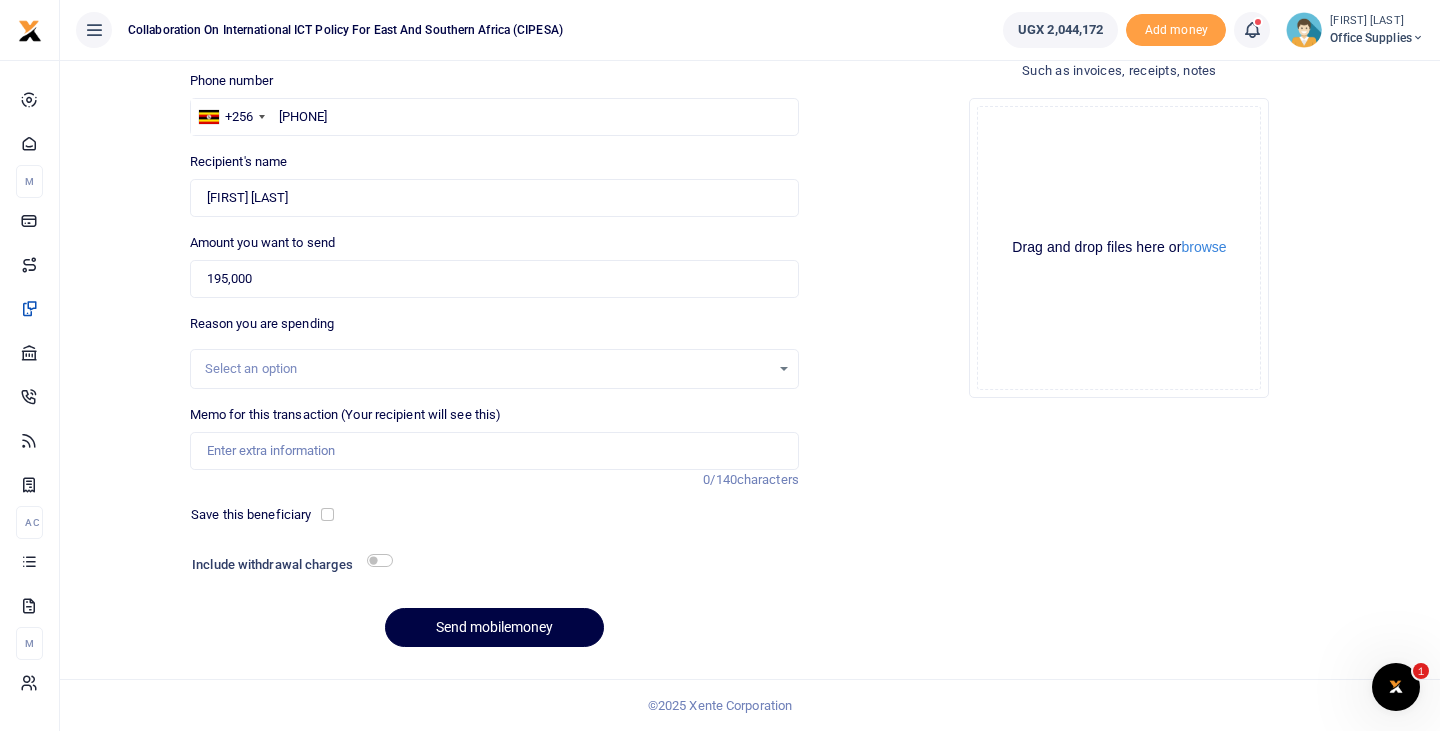 click on "Select an option" at bounding box center (487, 369) 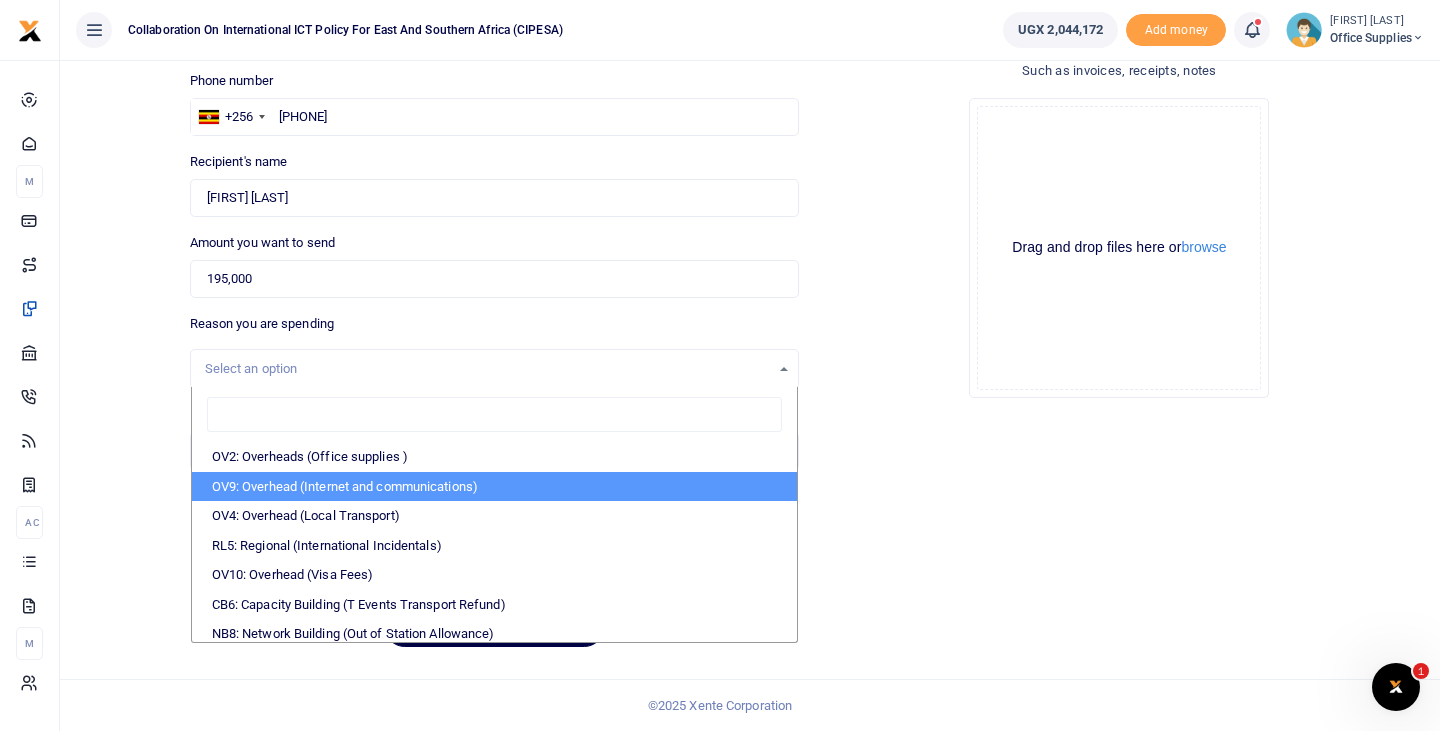 click on "OV9: Overhead (Internet and communications)" at bounding box center (494, 487) 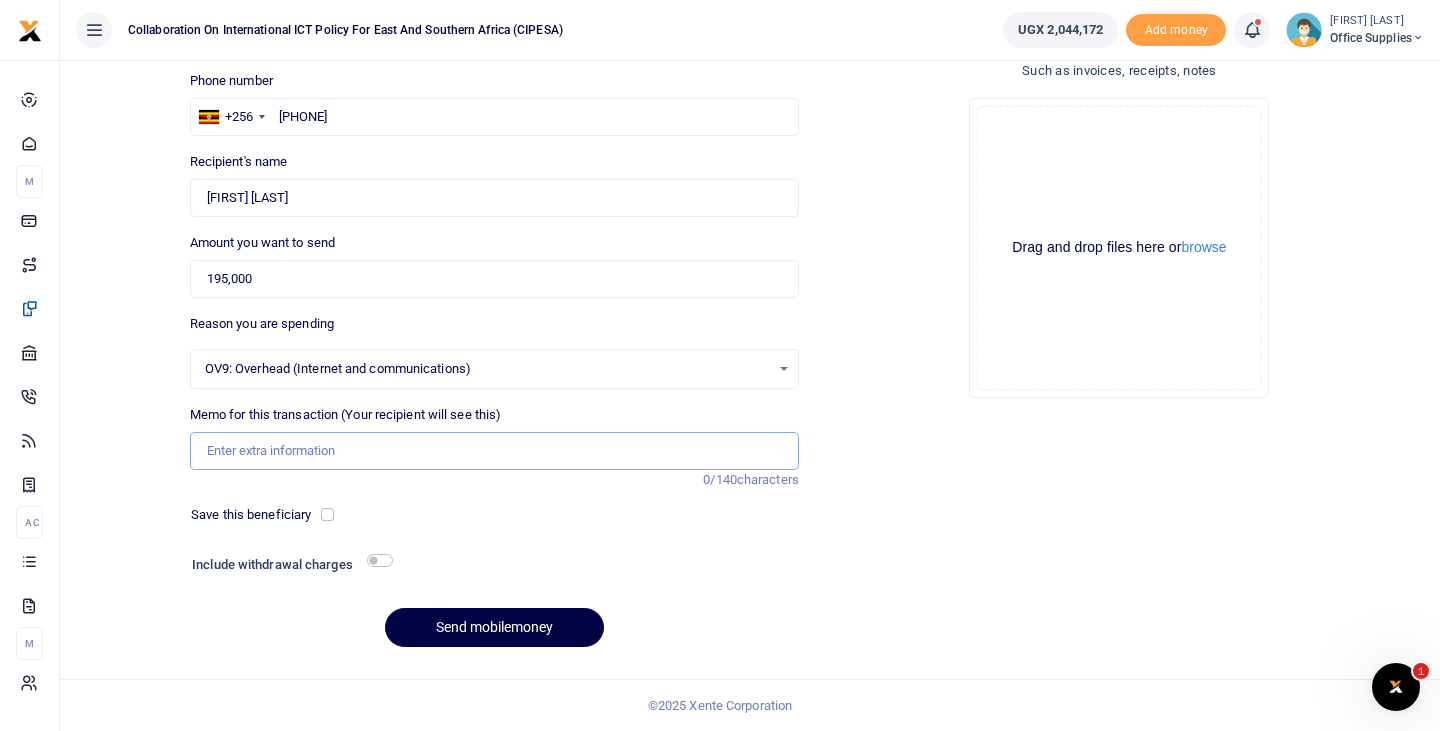 click on "Memo for this transaction (Your recipient will see this)" at bounding box center [494, 451] 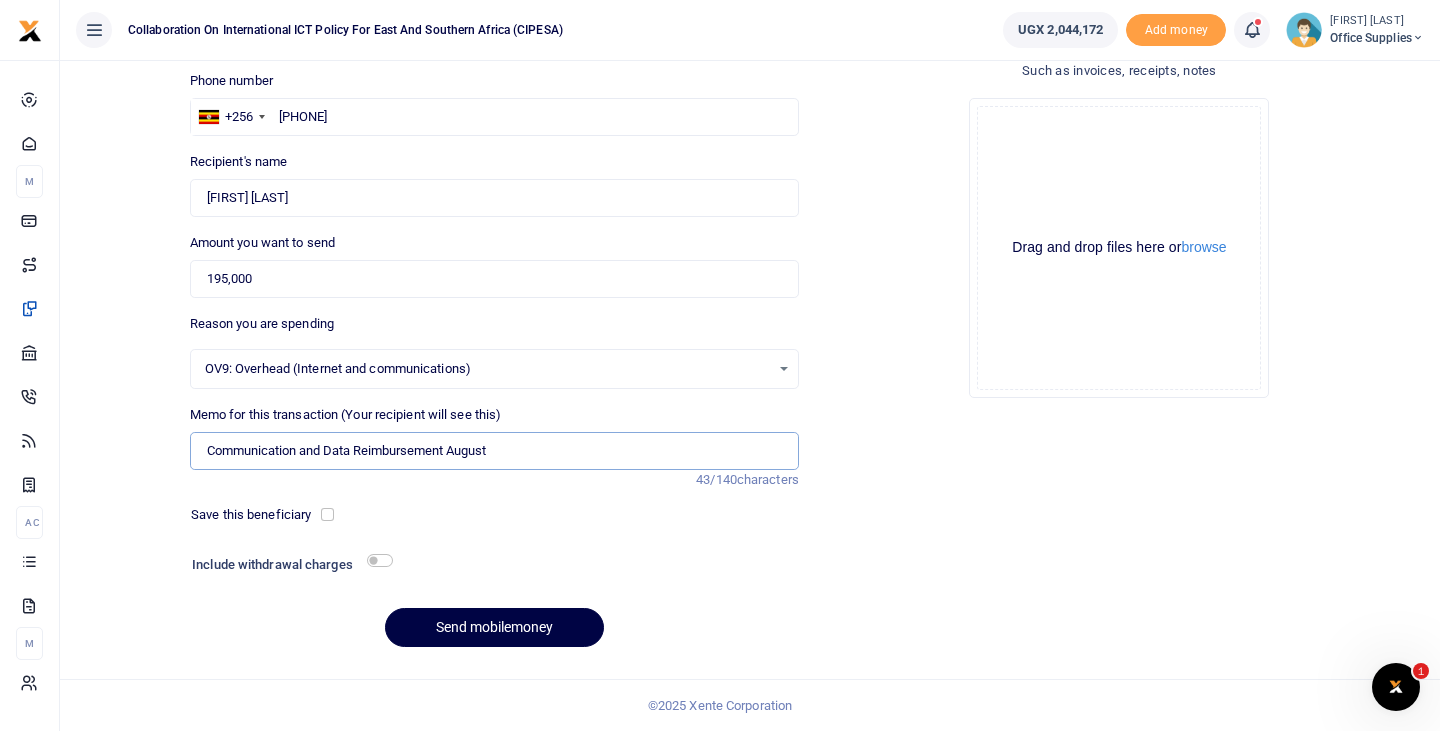 type on "Communication and Data Reimbursement August" 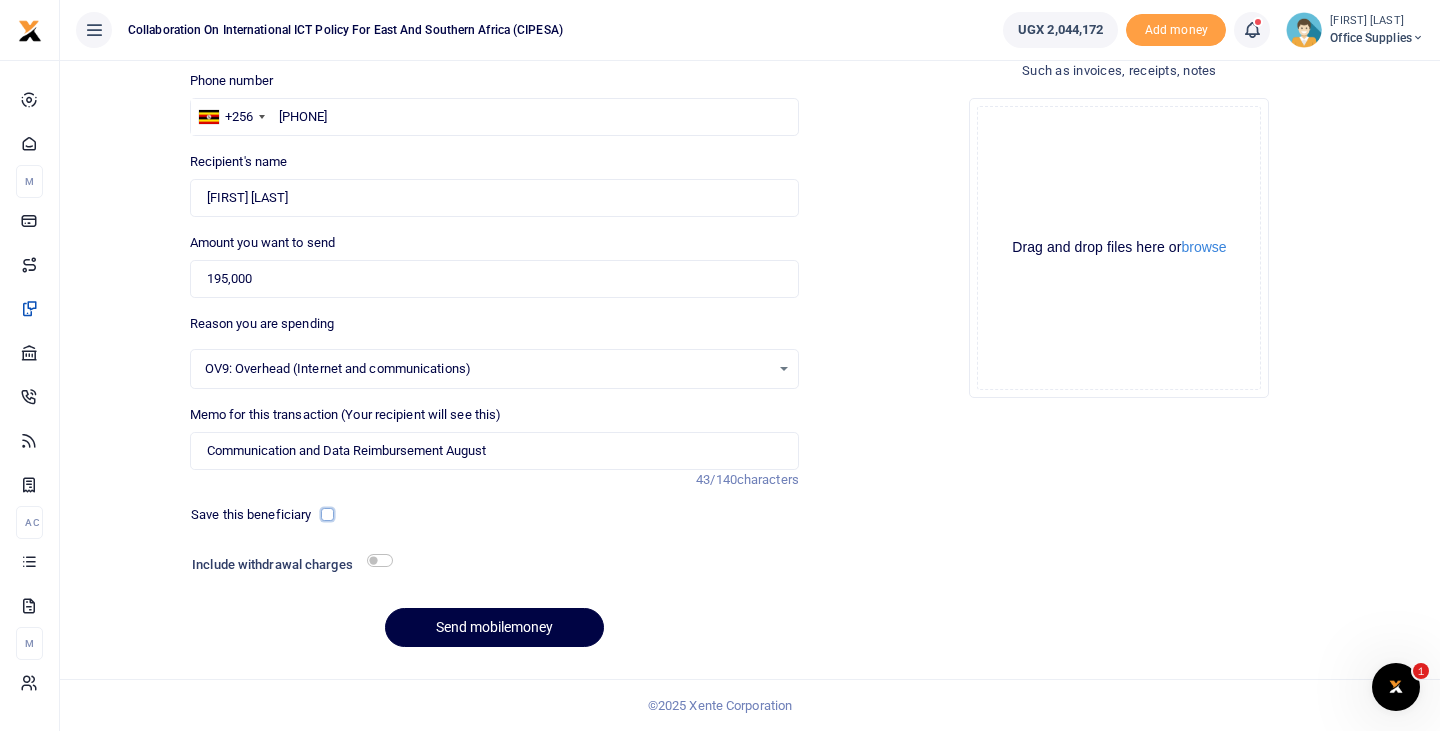 click at bounding box center [327, 514] 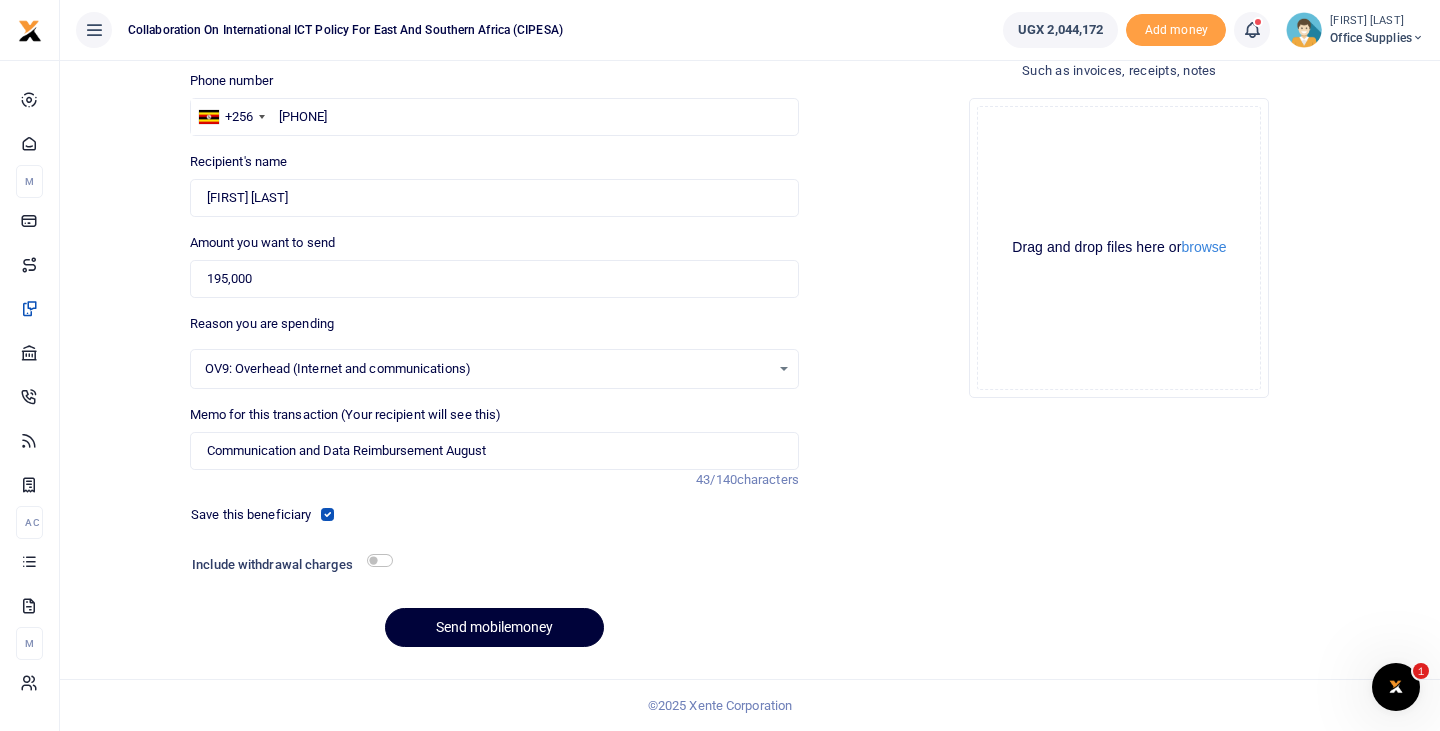 click on "Send mobilemoney" at bounding box center [494, 627] 